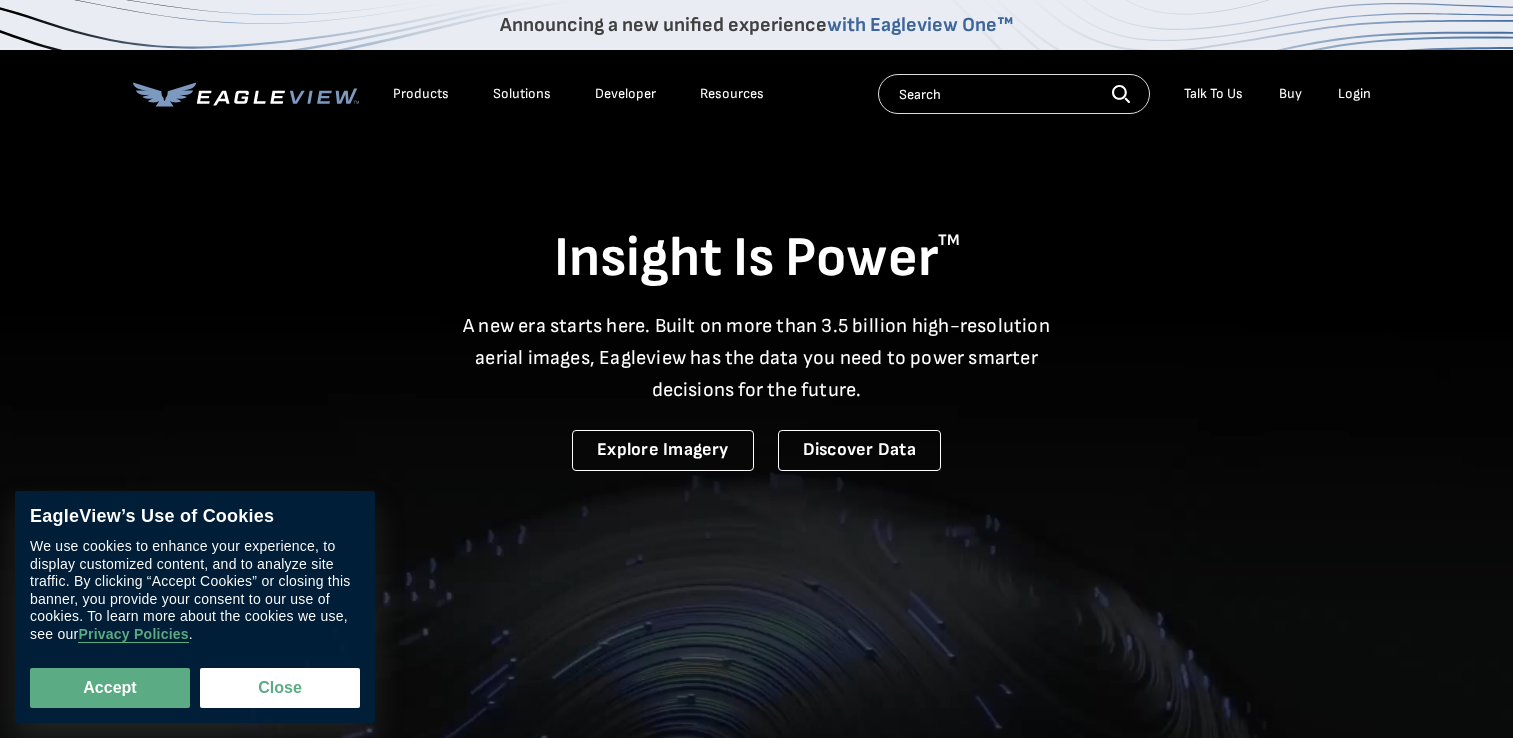 scroll, scrollTop: 0, scrollLeft: 0, axis: both 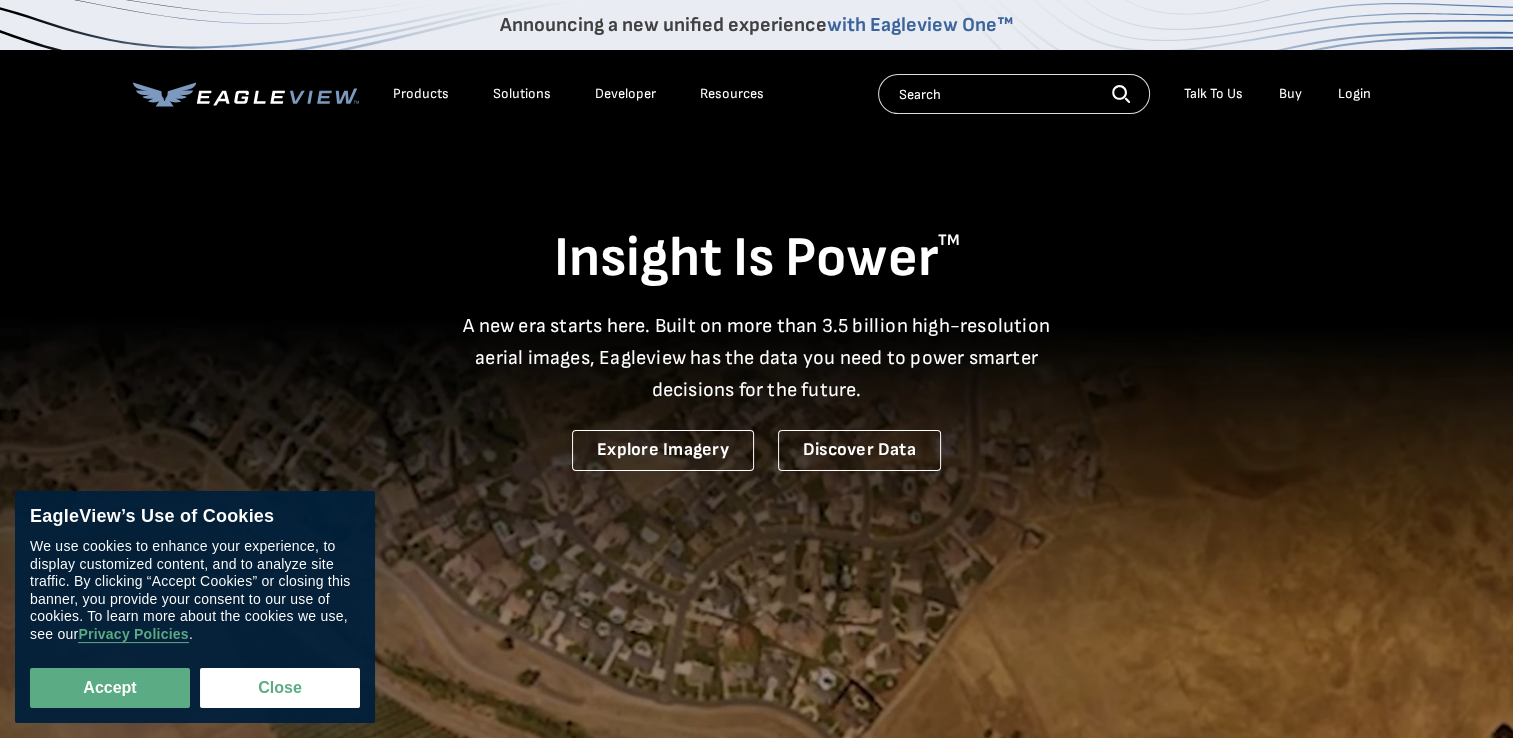 click on "Buy" at bounding box center [1290, 94] 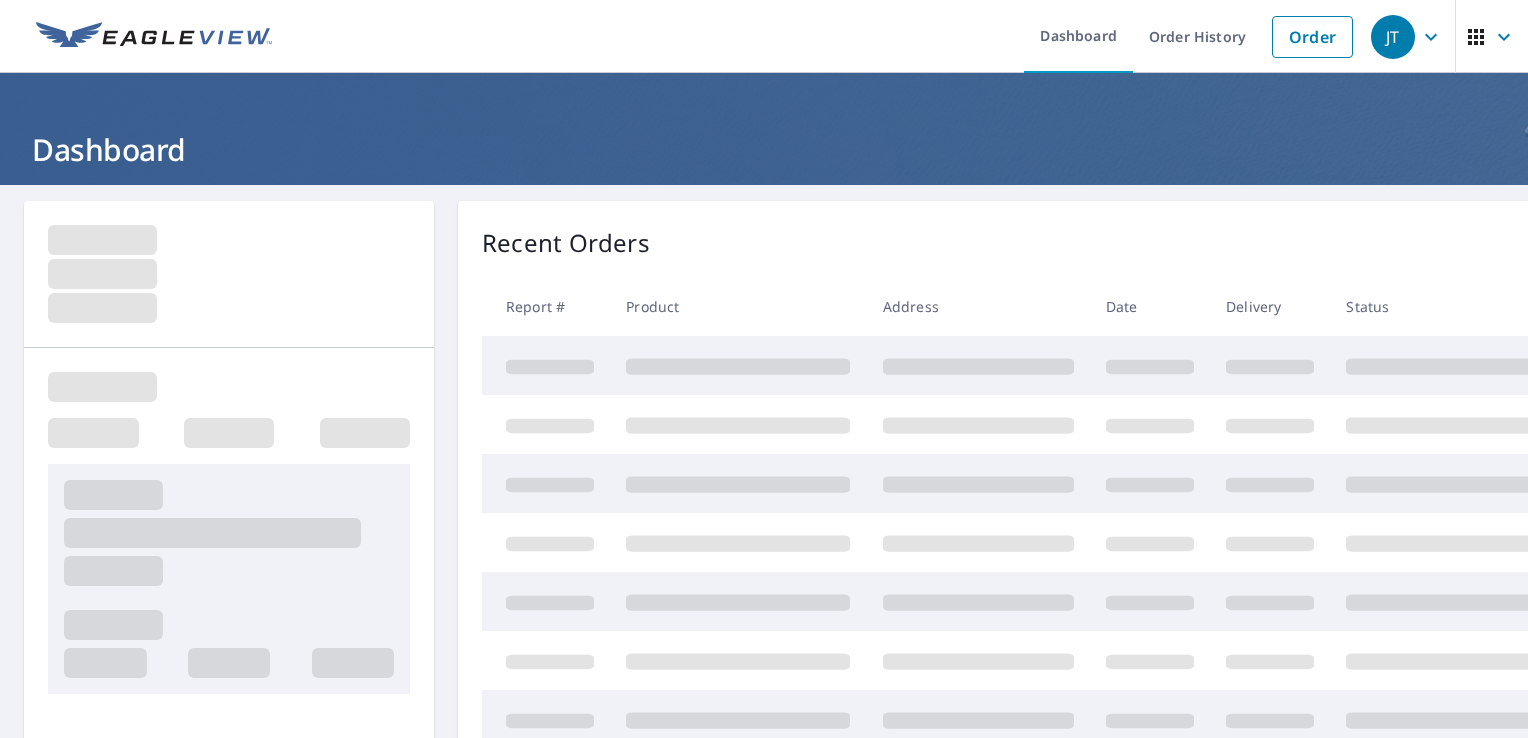scroll, scrollTop: 0, scrollLeft: 0, axis: both 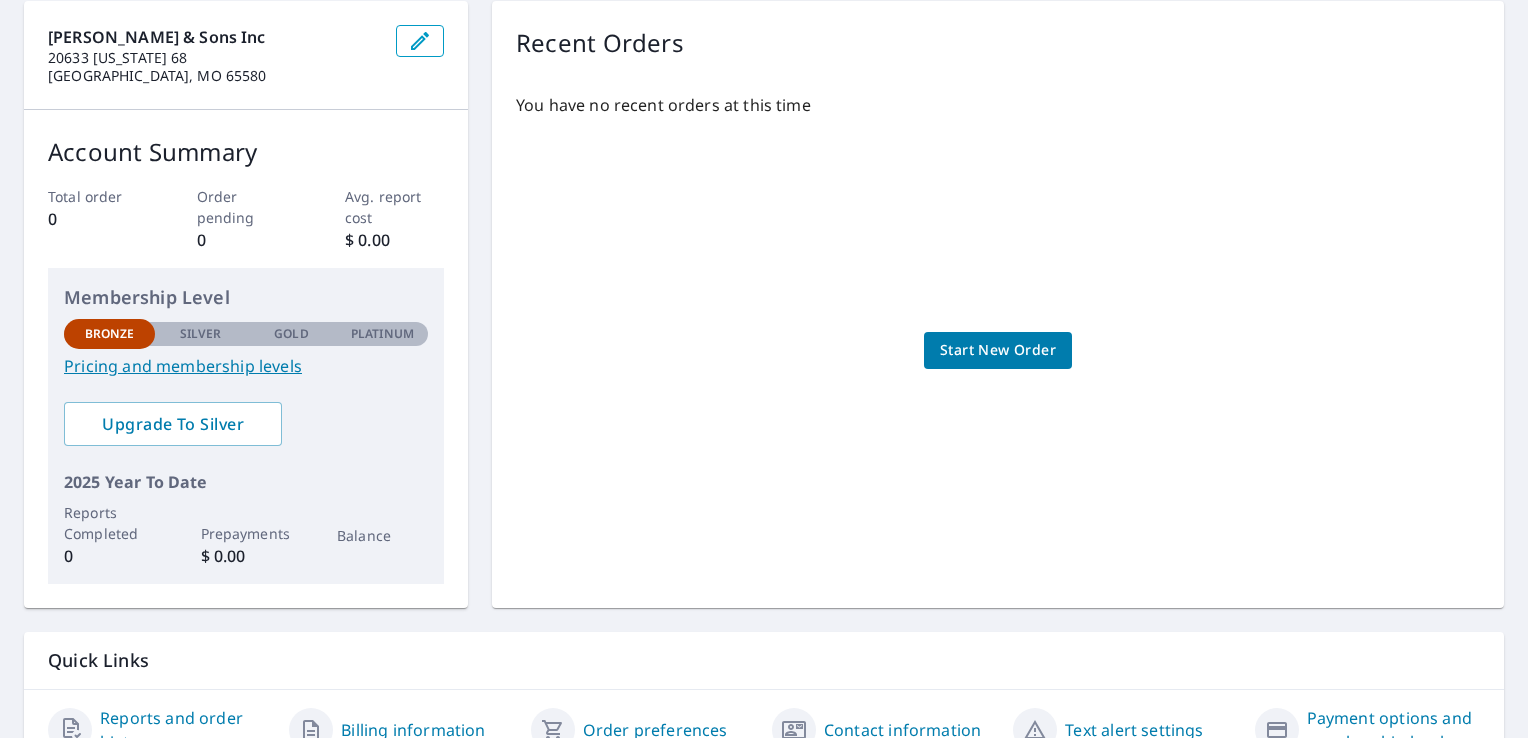 click on "Pricing and membership levels" at bounding box center (246, 366) 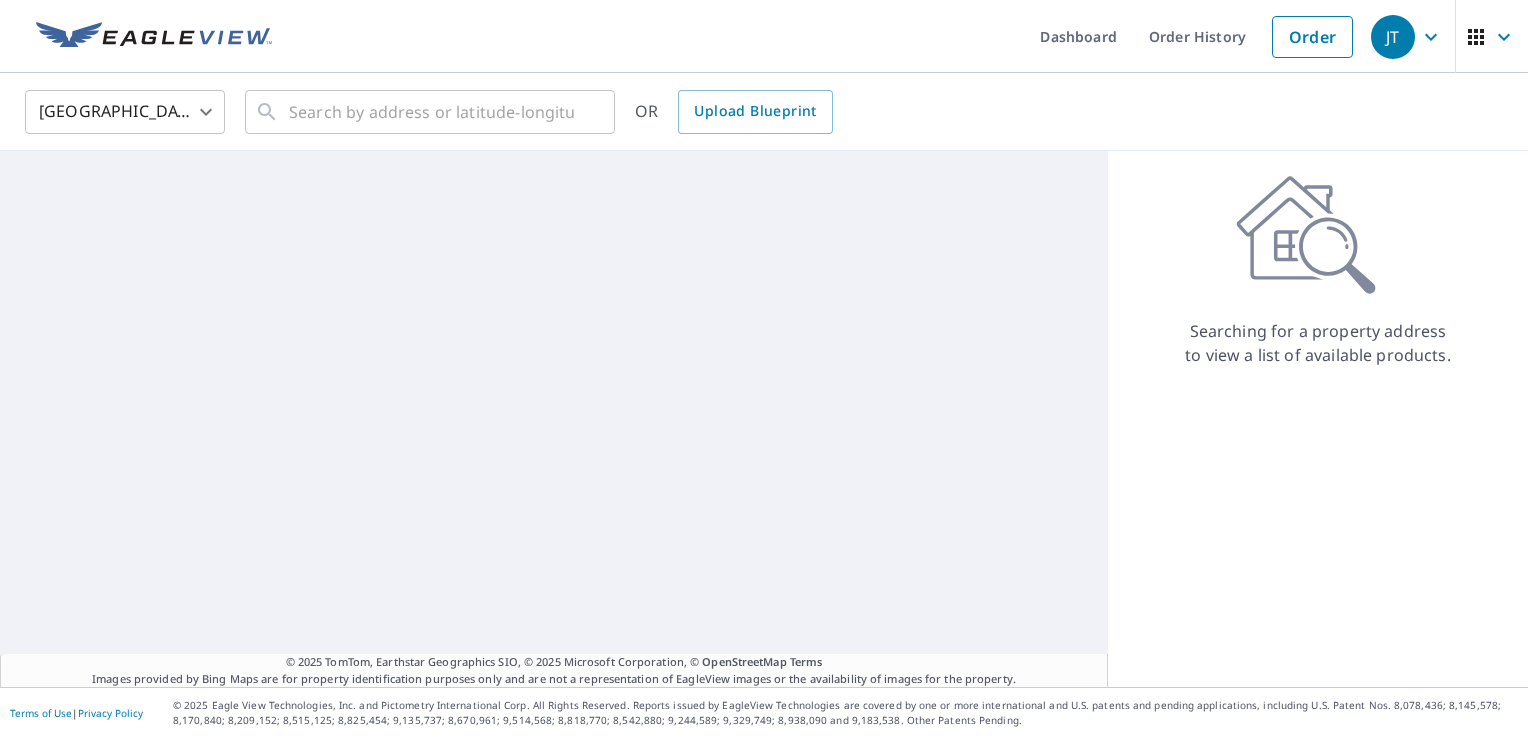 scroll, scrollTop: 0, scrollLeft: 0, axis: both 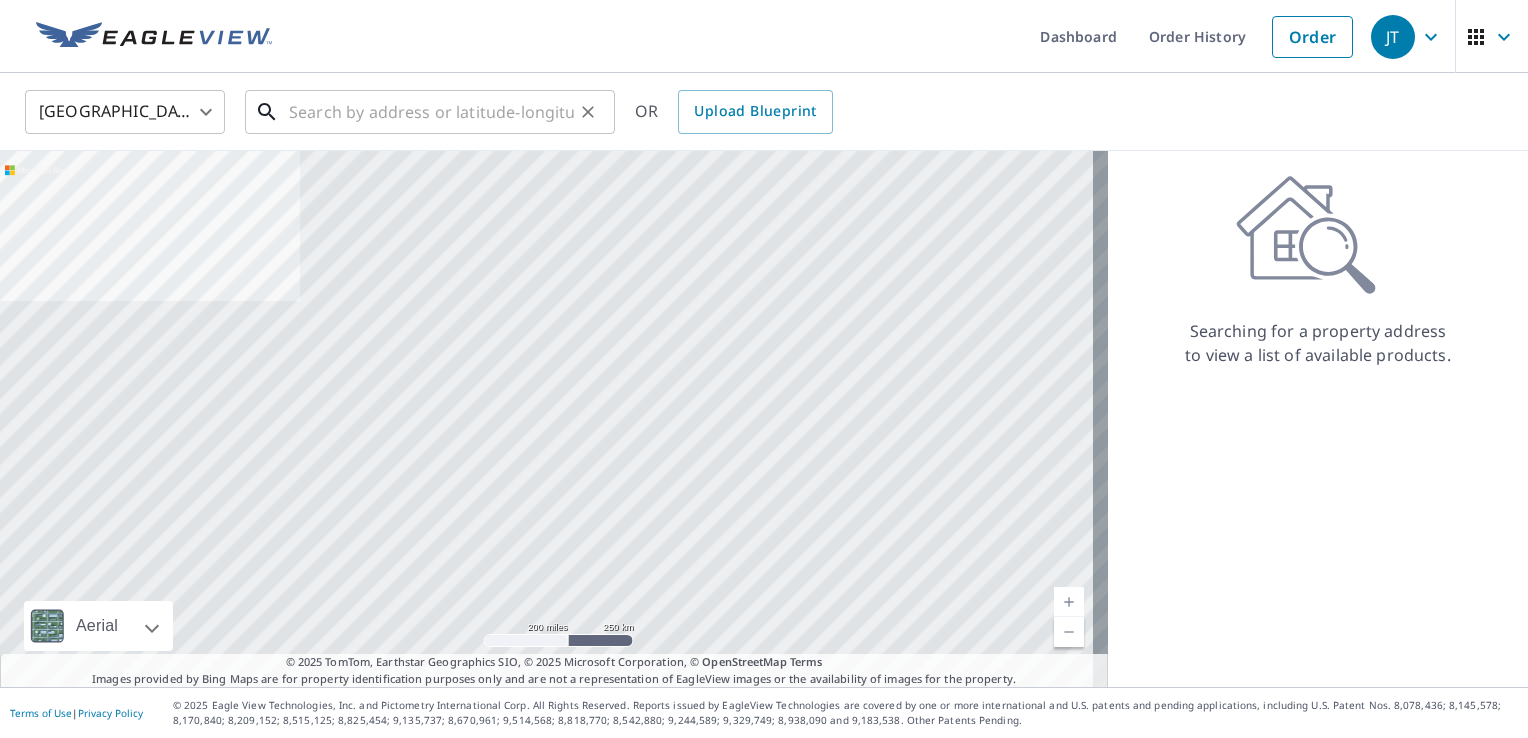 click at bounding box center [431, 112] 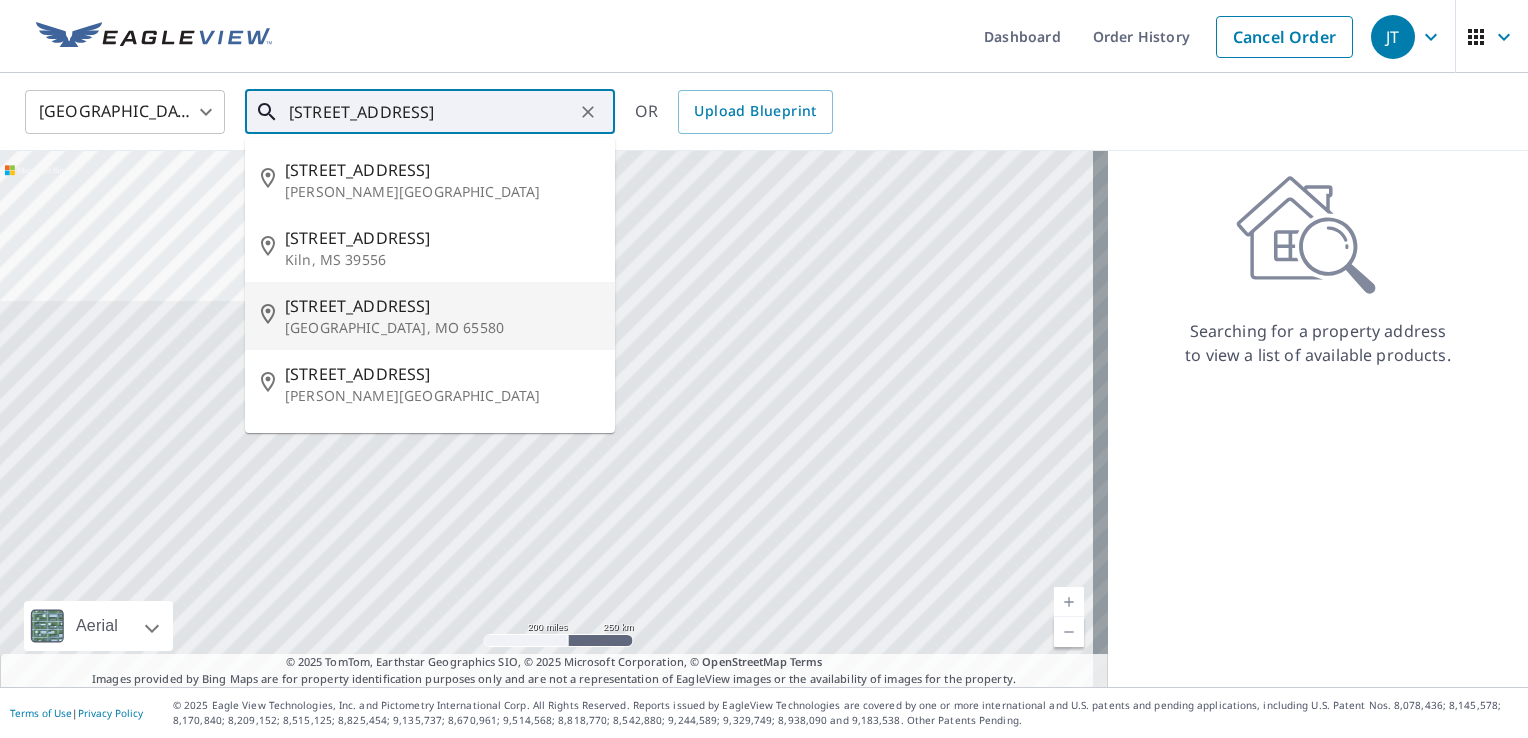 click on "20633 Highway 68" at bounding box center [442, 306] 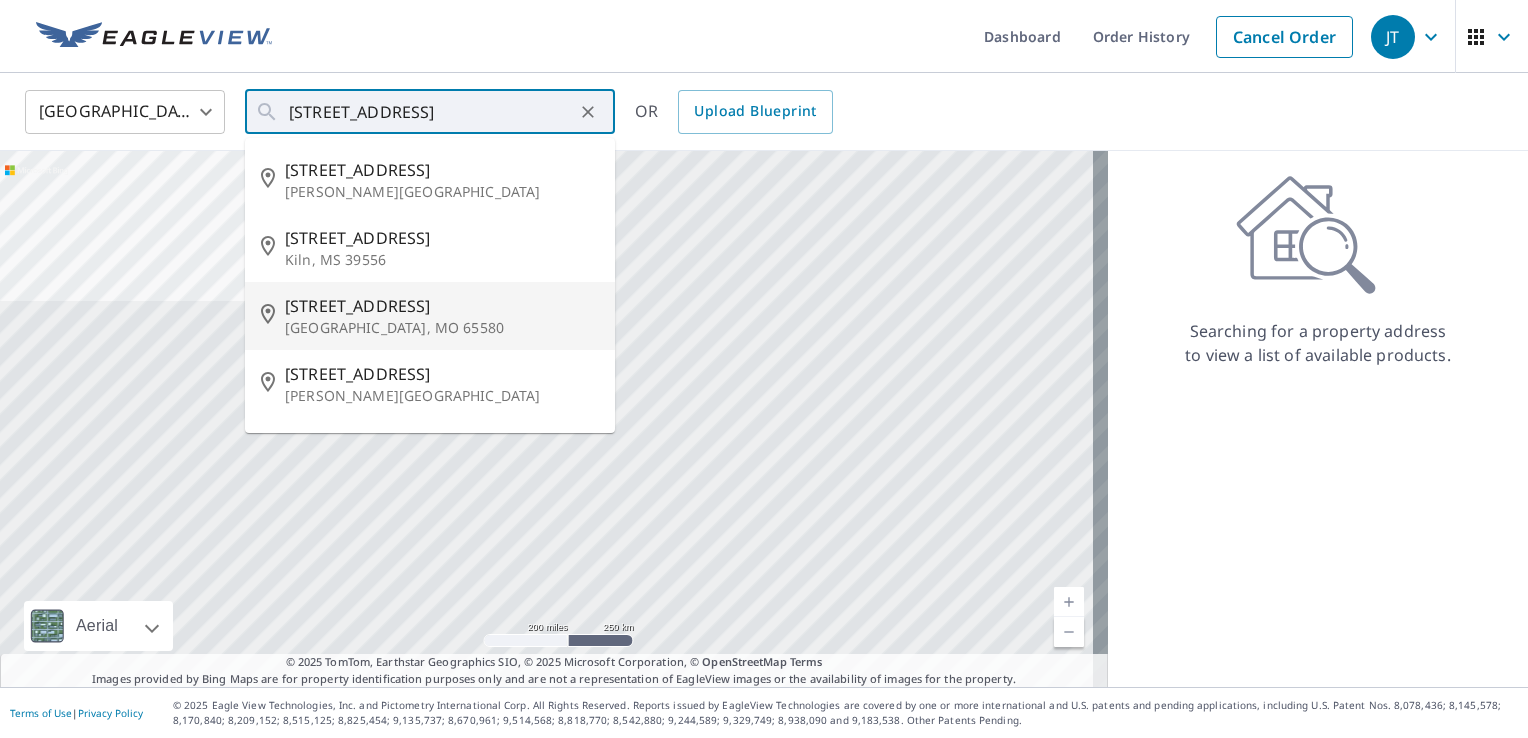 type on "20633 Highway 68 Vichy, MO 65580" 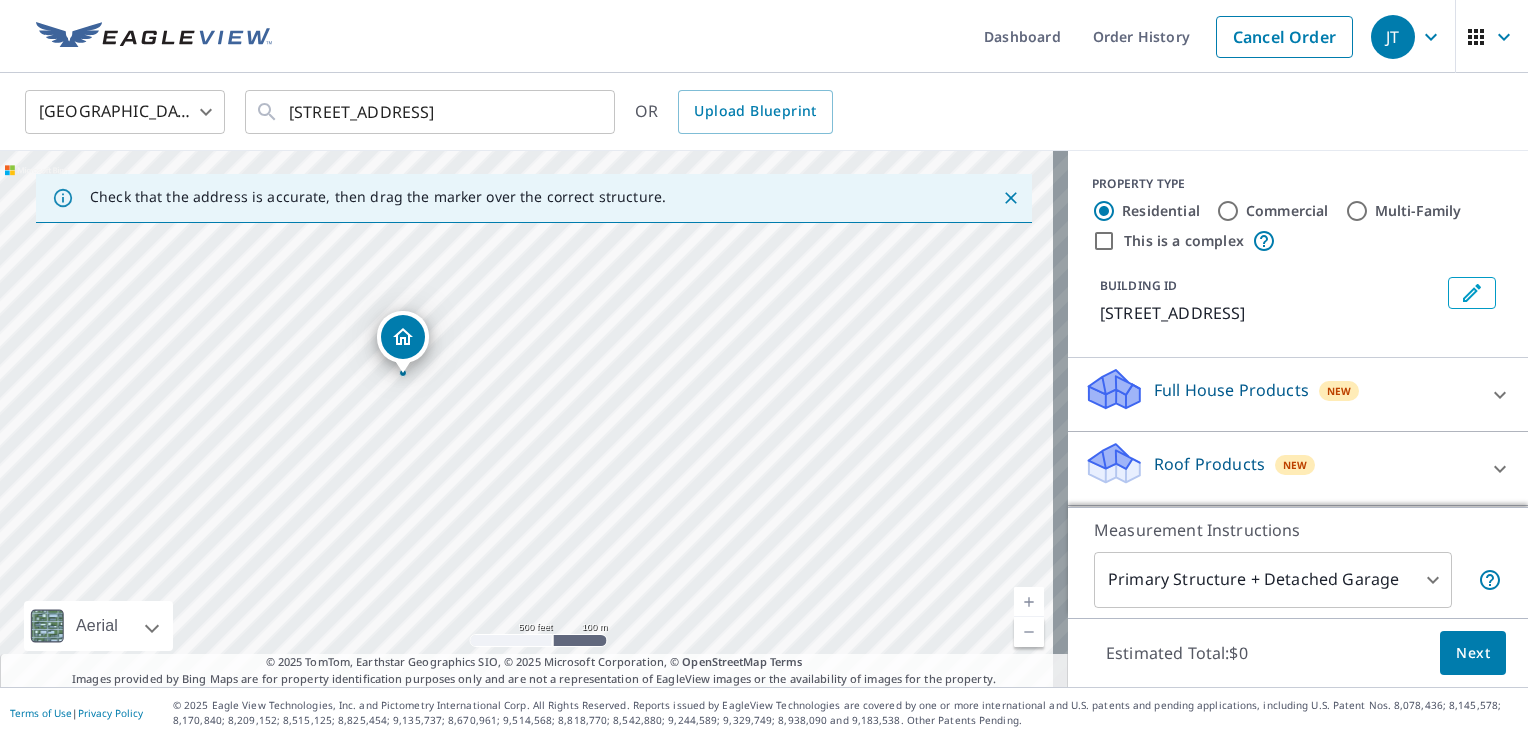 drag, startPoint x: 410, startPoint y: 583, endPoint x: 418, endPoint y: 426, distance: 157.20369 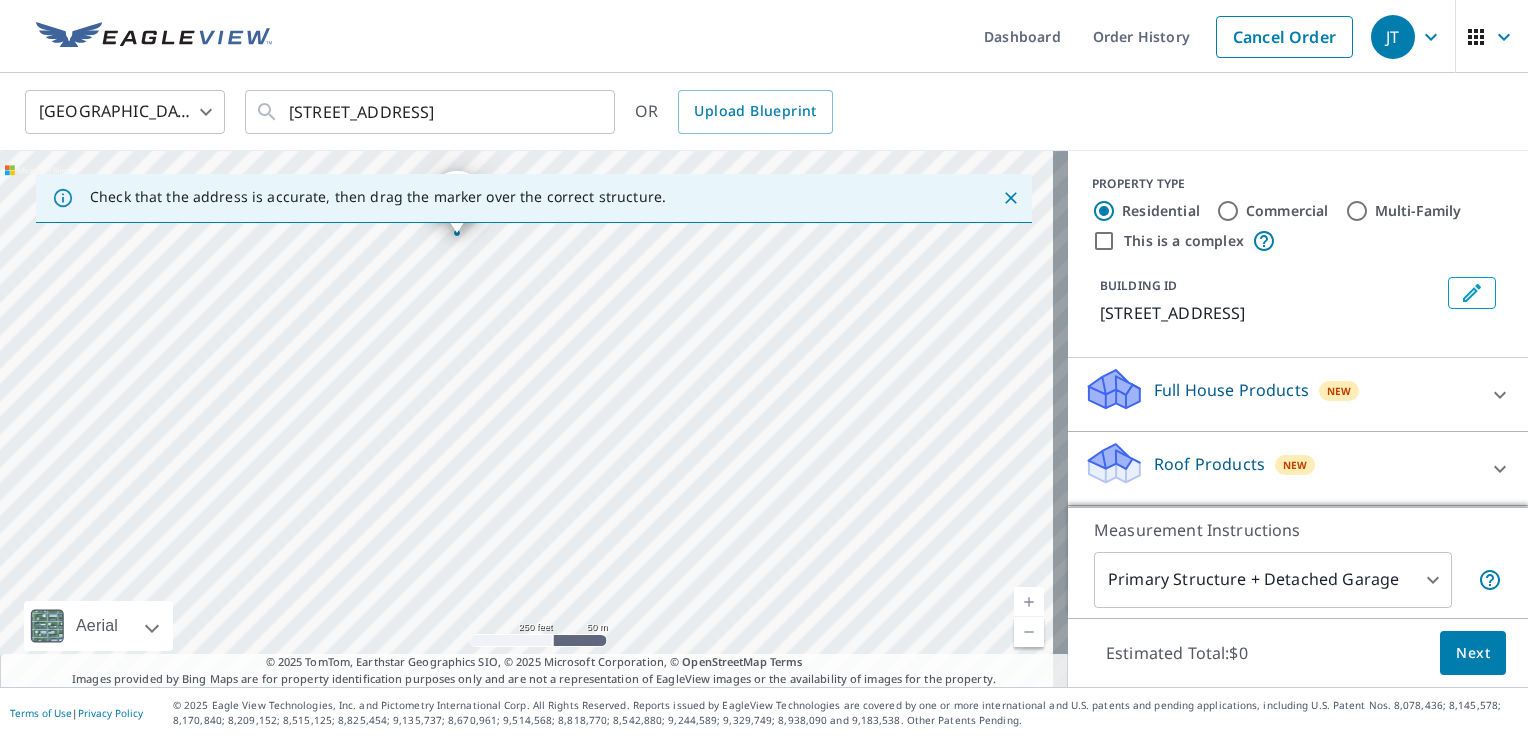 drag, startPoint x: 459, startPoint y: 491, endPoint x: 441, endPoint y: 446, distance: 48.466484 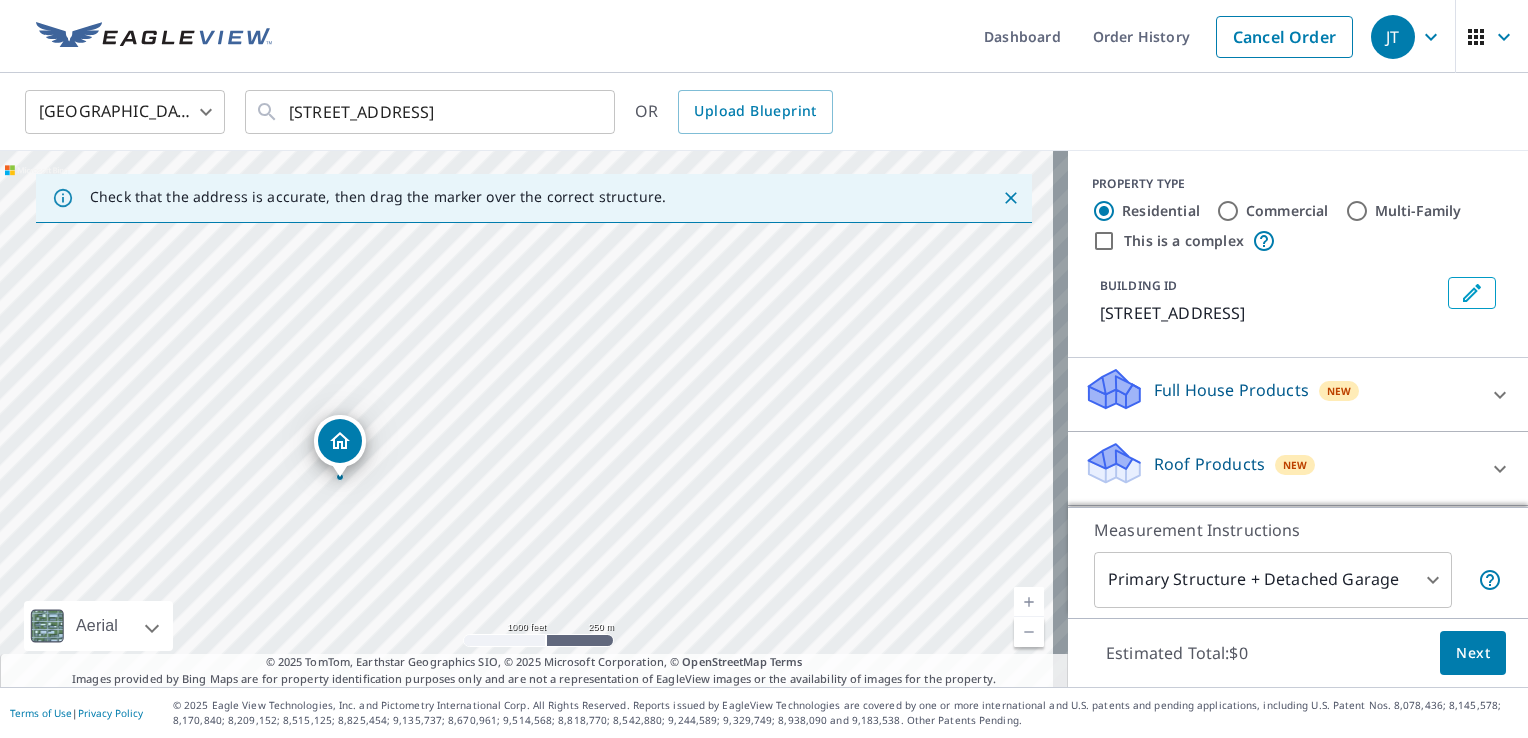 drag, startPoint x: 336, startPoint y: 317, endPoint x: 342, endPoint y: 486, distance: 169.10648 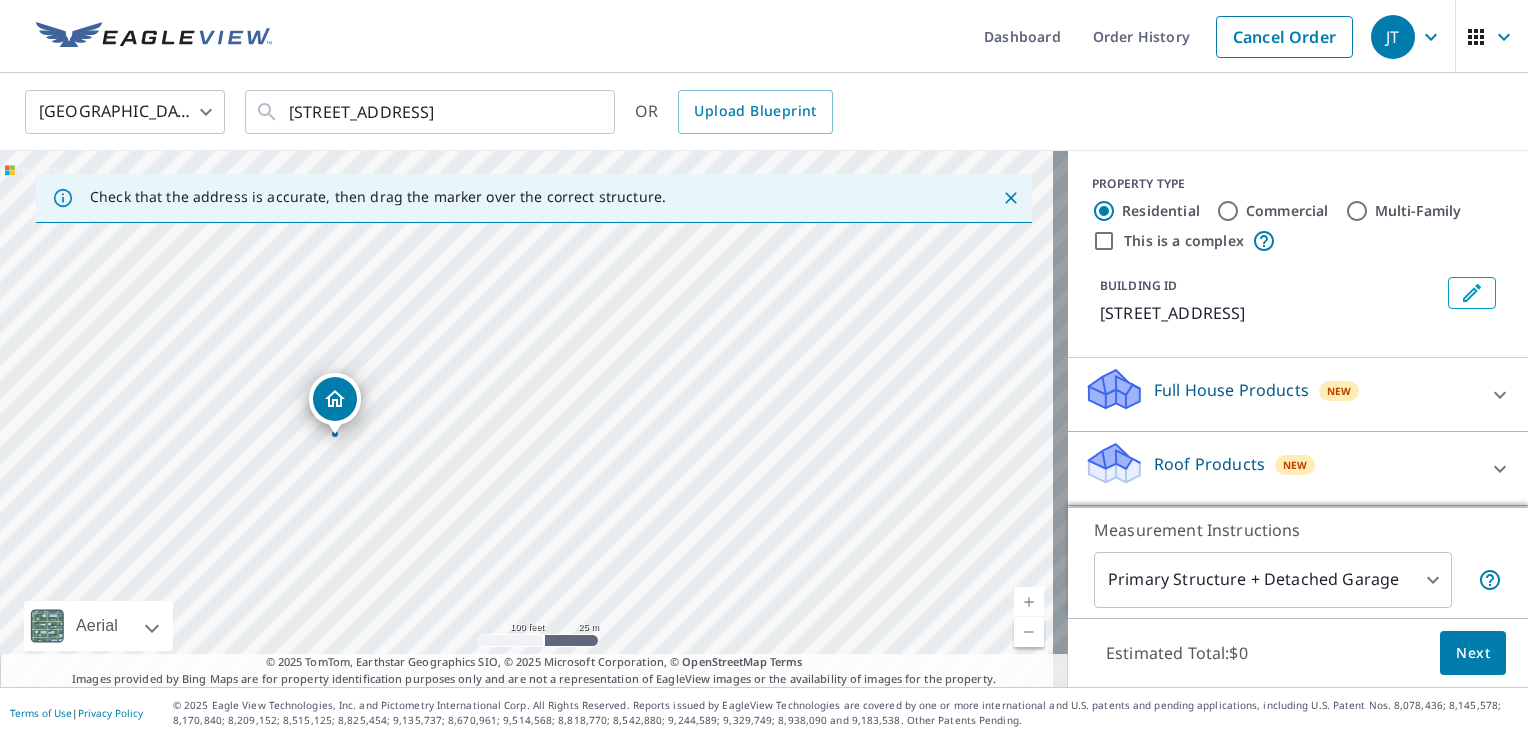 scroll, scrollTop: 100, scrollLeft: 0, axis: vertical 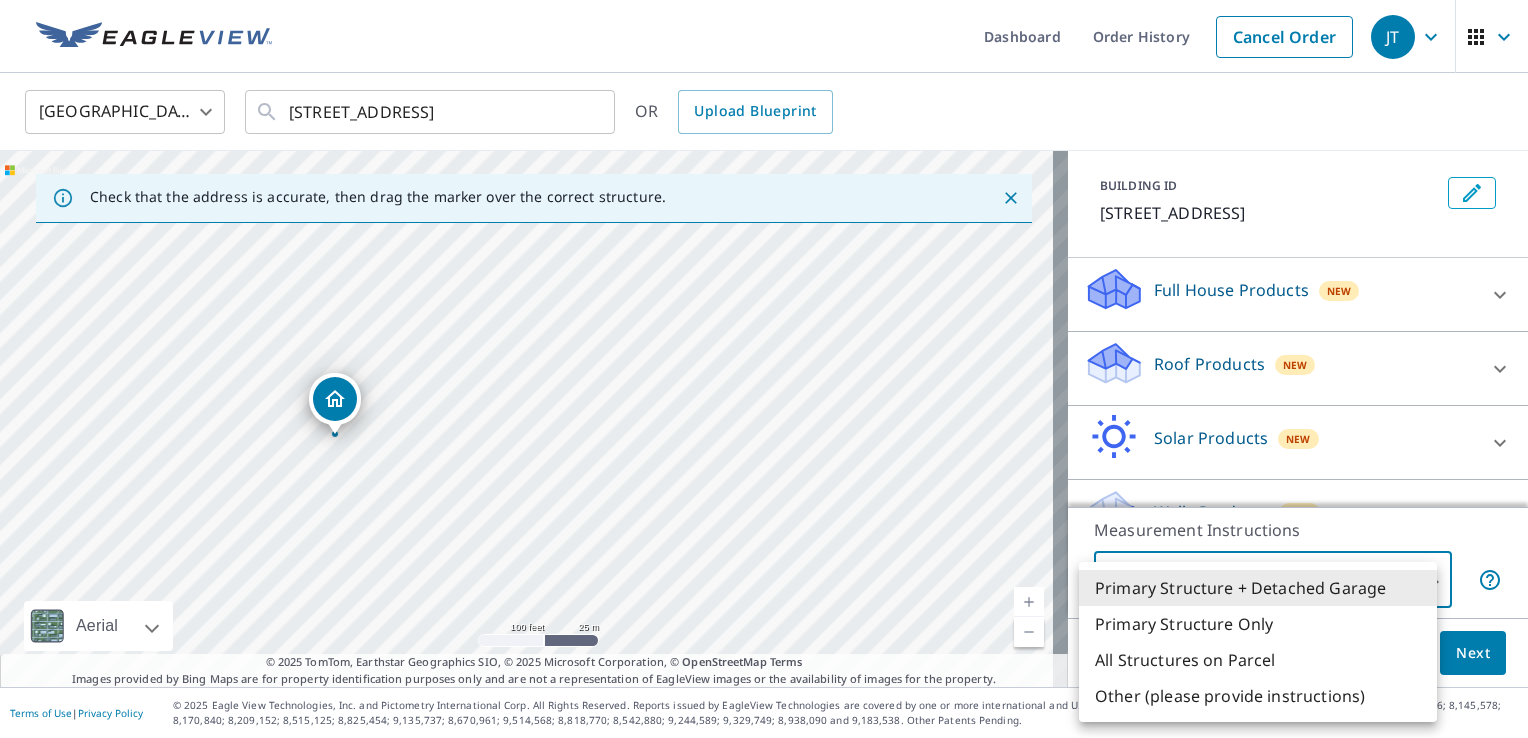 click on "JT JT
Dashboard Order History Cancel Order JT United States US ​ 20633 Highway 68 Vichy, MO 65580 ​ OR Upload Blueprint Check that the address is accurate, then drag the marker over the correct structure. 20633 Highway 68 Vichy, MO 65580 Aerial Road A standard road map Aerial A detailed look from above Labels Labels 100 feet 25 m © 2025 TomTom, © Vexcel Imaging, © 2025 Microsoft Corporation,  © OpenStreetMap Terms © 2025 TomTom, Earthstar Geographics SIO, © 2025 Microsoft Corporation, ©   OpenStreetMap   Terms Images provided by Bing Maps are for property identification purposes only and are not a representation of EagleView images or the availability of images for the property. PROPERTY TYPE Residential Commercial Multi-Family This is a complex BUILDING ID 20633 Highway 68, Vichy, MO, 65580 Full House Products New Full House™ $105 Roof Products New Premium $32.75 - $87 QuickSquares™ $18 Gutter $13.75 Bid Perfect™ $18 Solar Products New Inform Essentials+ $63.25 Walls Products New $78 1" at bounding box center (764, 369) 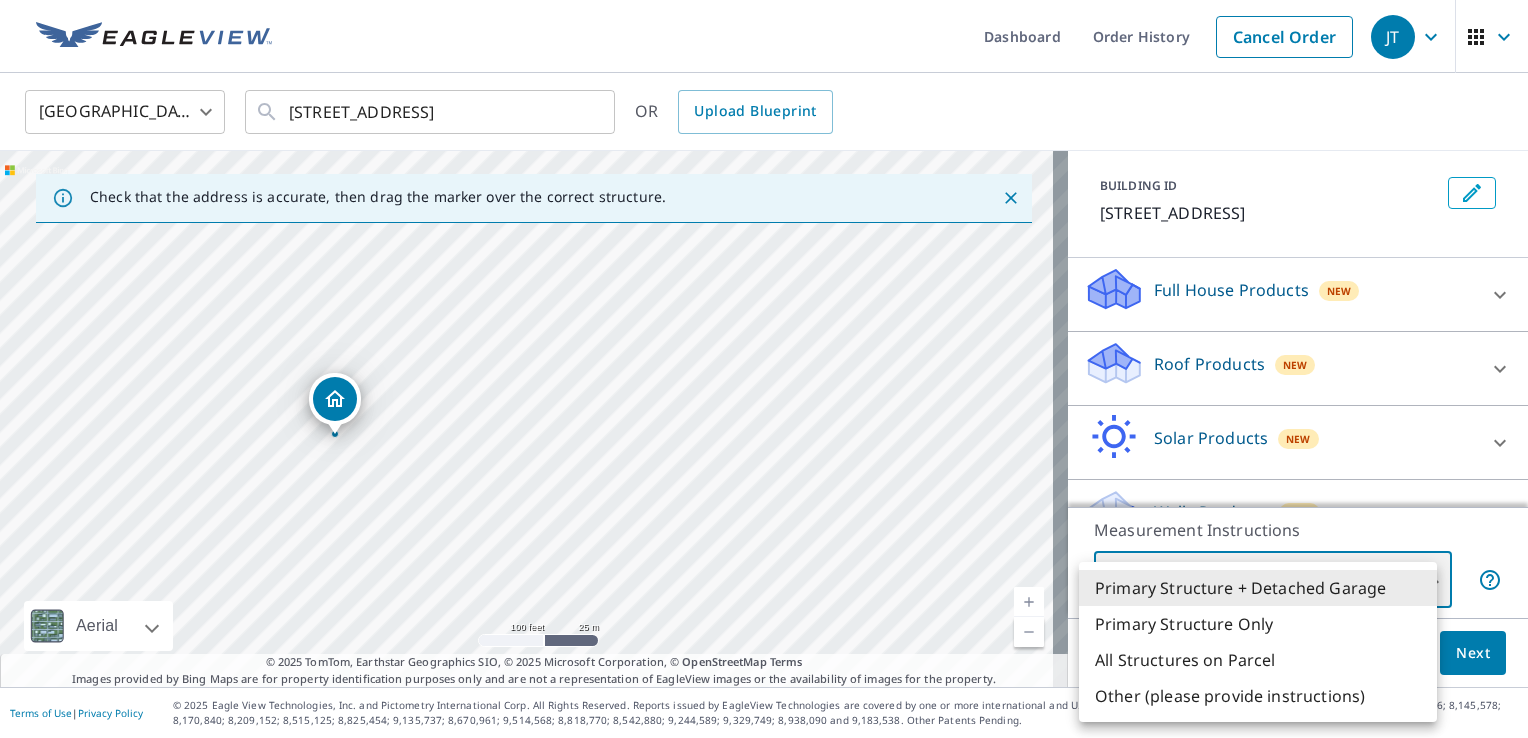 type on "2" 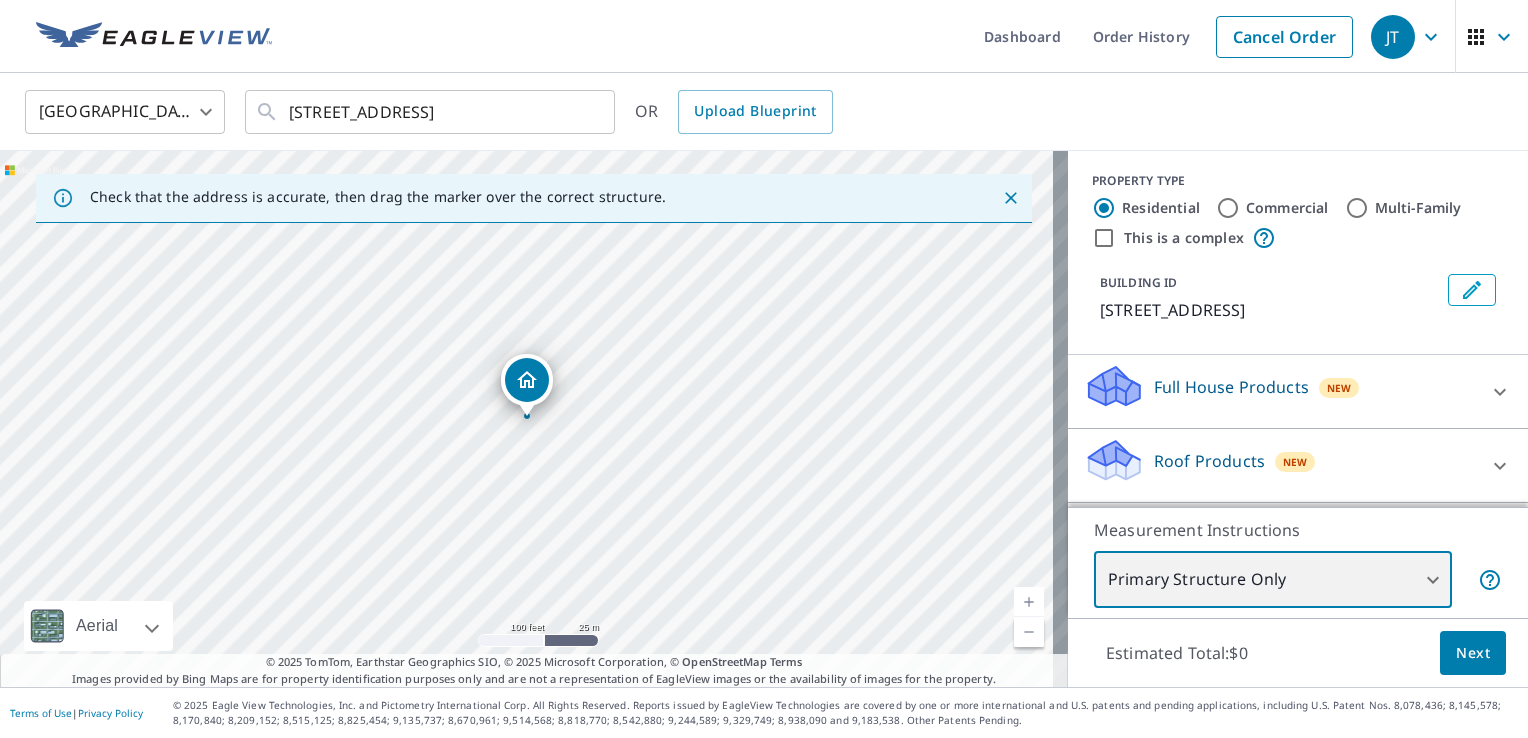scroll, scrollTop: 0, scrollLeft: 0, axis: both 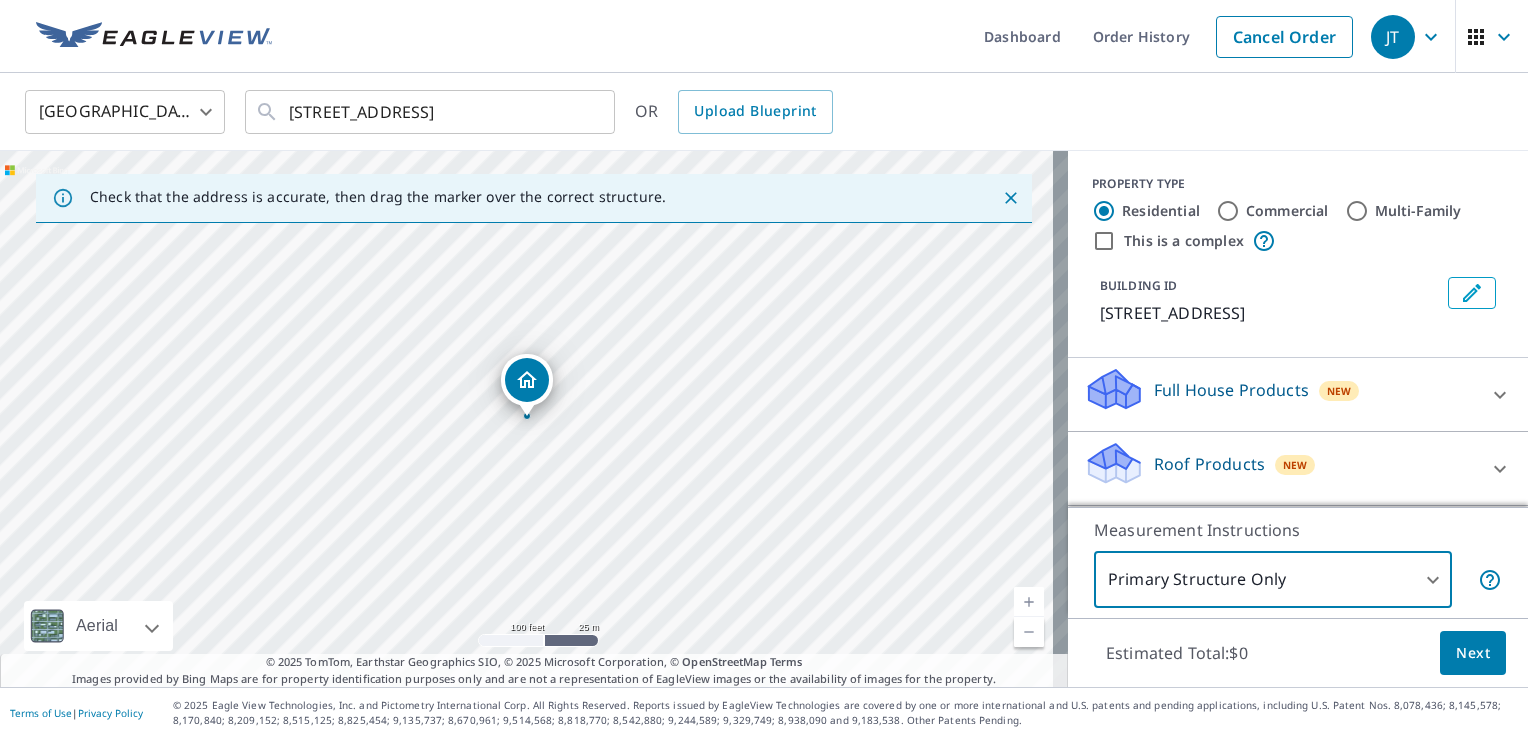 click 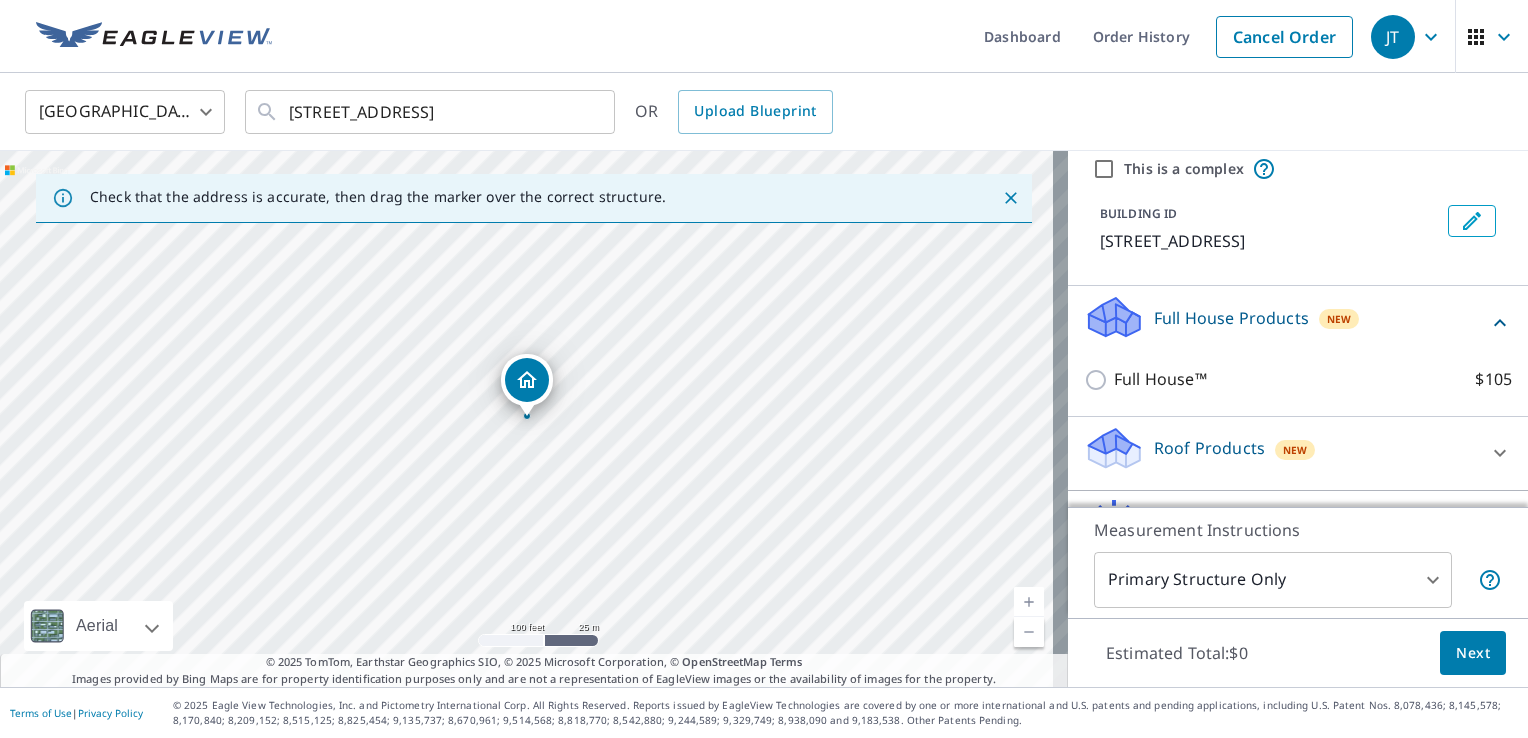 scroll, scrollTop: 201, scrollLeft: 0, axis: vertical 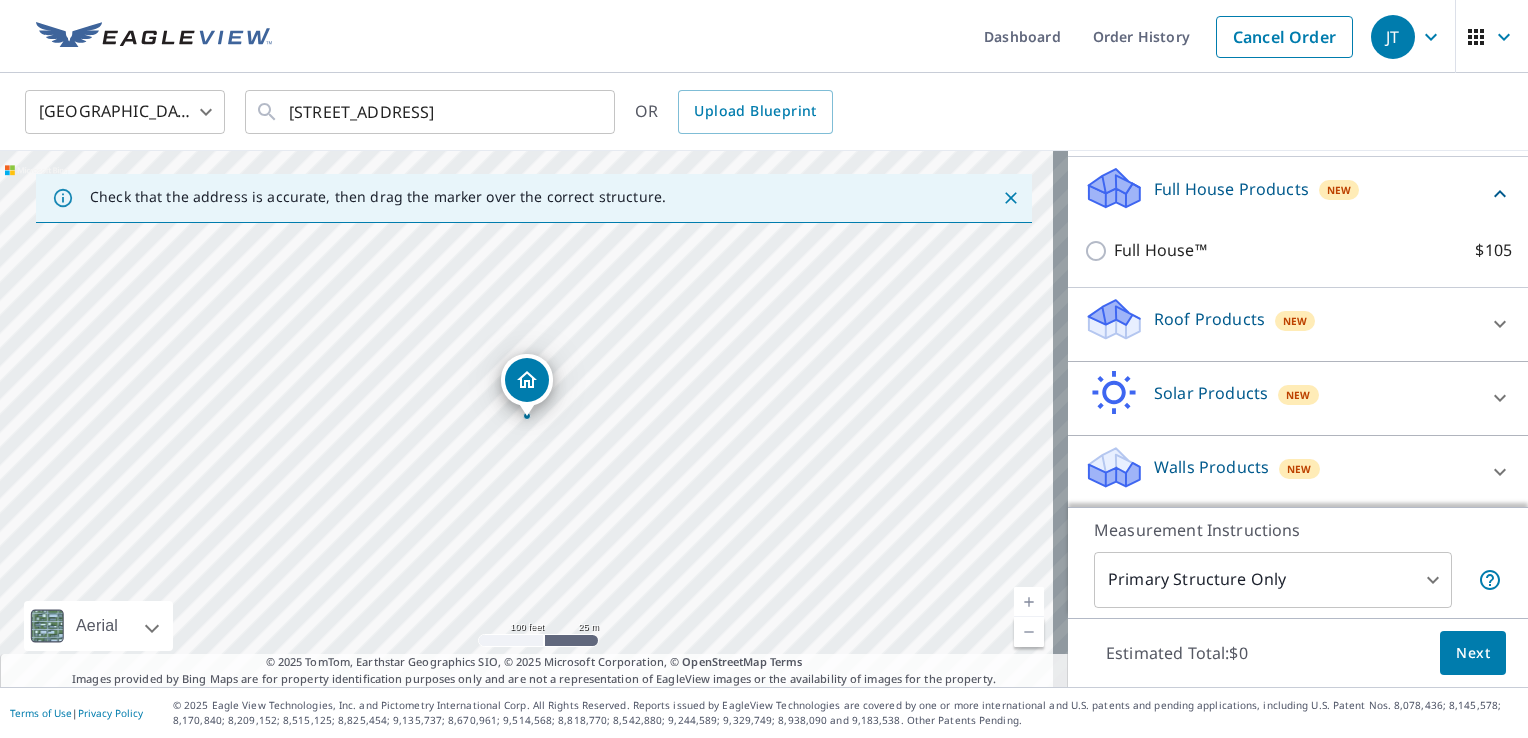 click 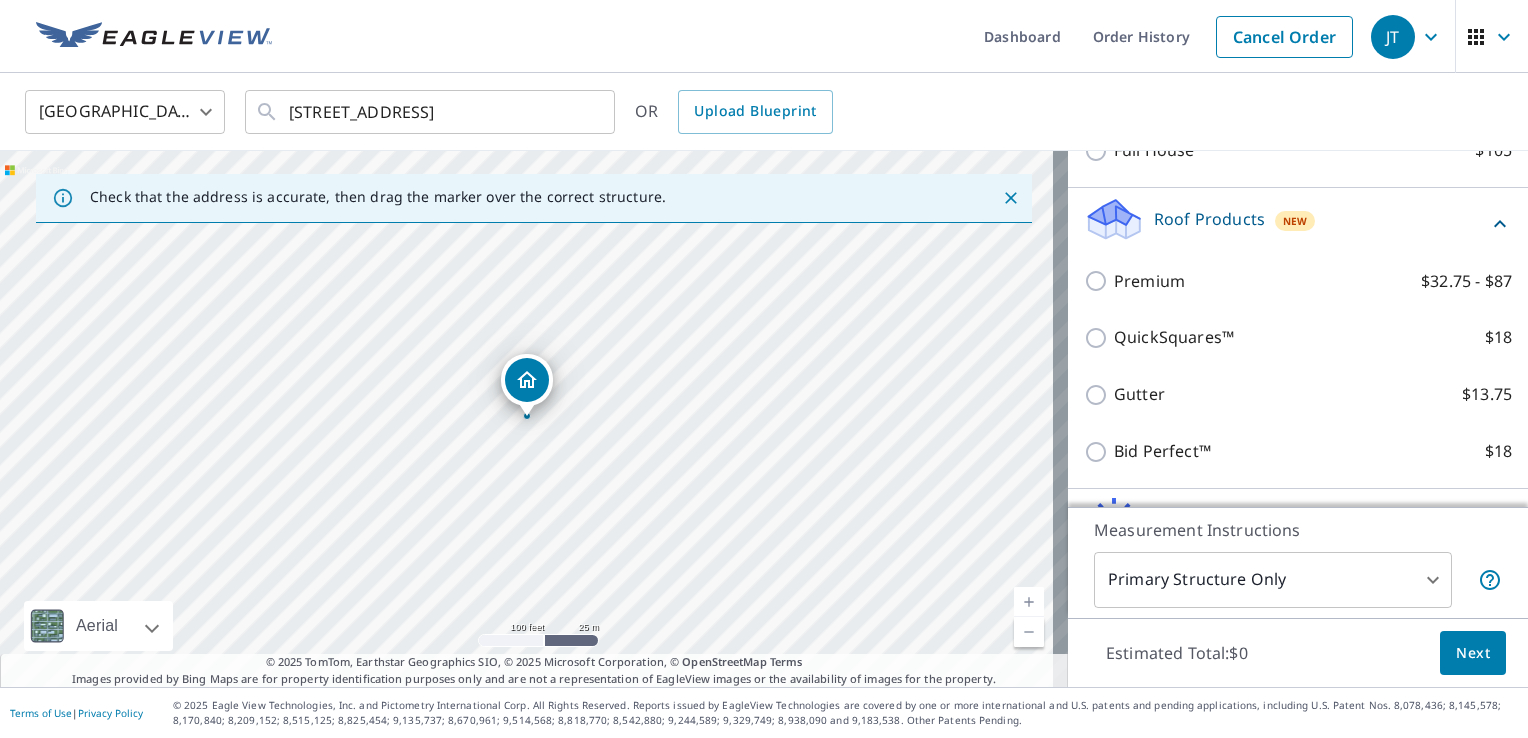scroll, scrollTop: 401, scrollLeft: 0, axis: vertical 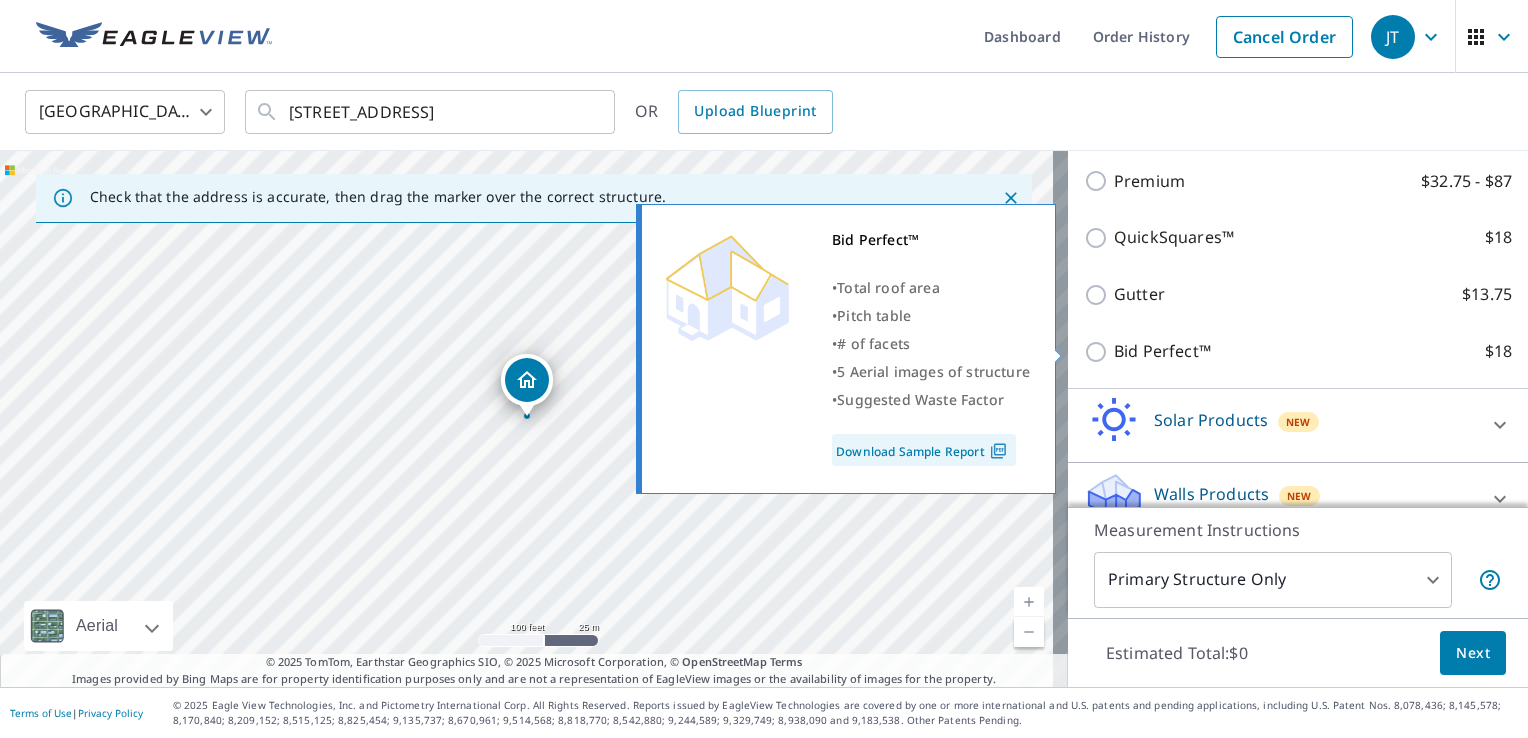 click on "Download Sample Report" at bounding box center (924, 450) 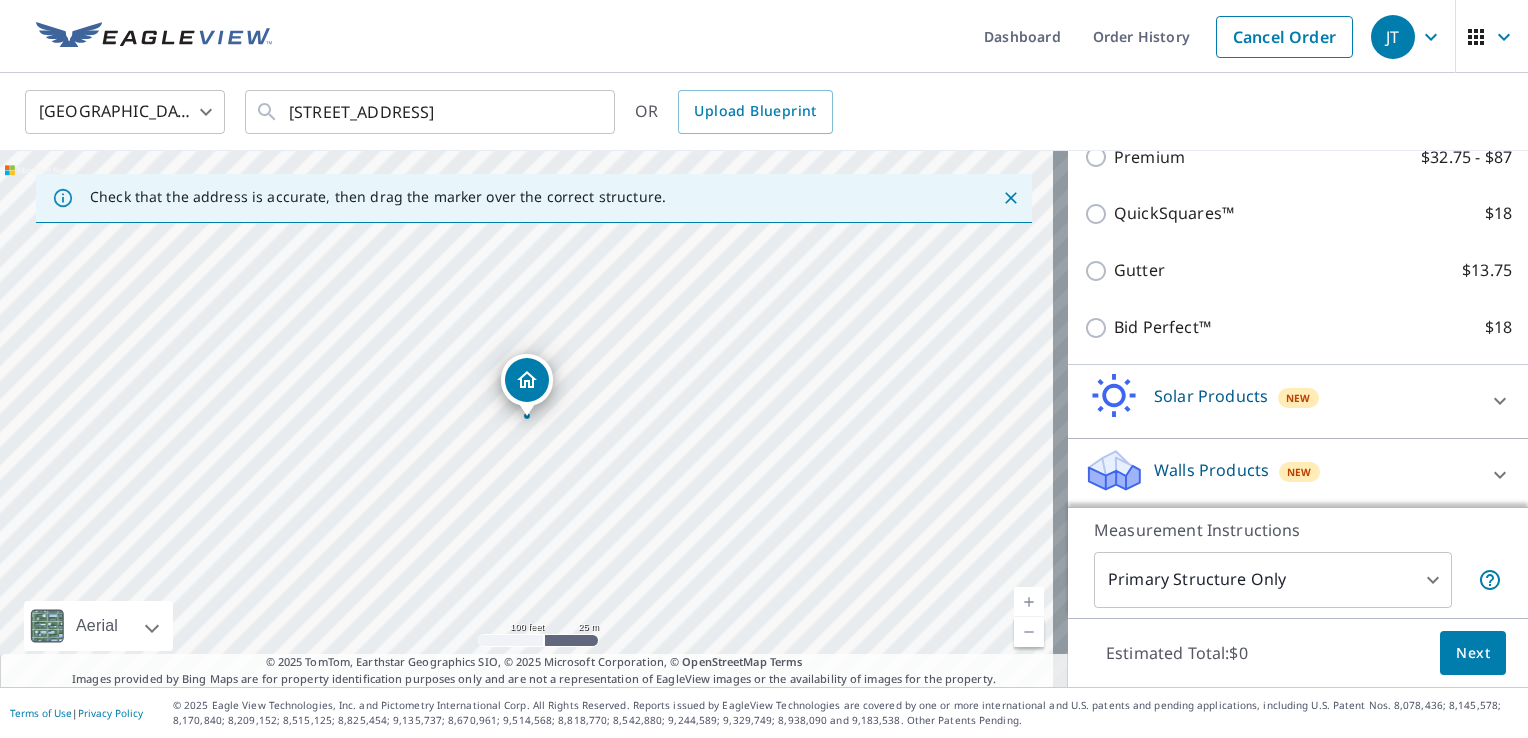 scroll, scrollTop: 428, scrollLeft: 0, axis: vertical 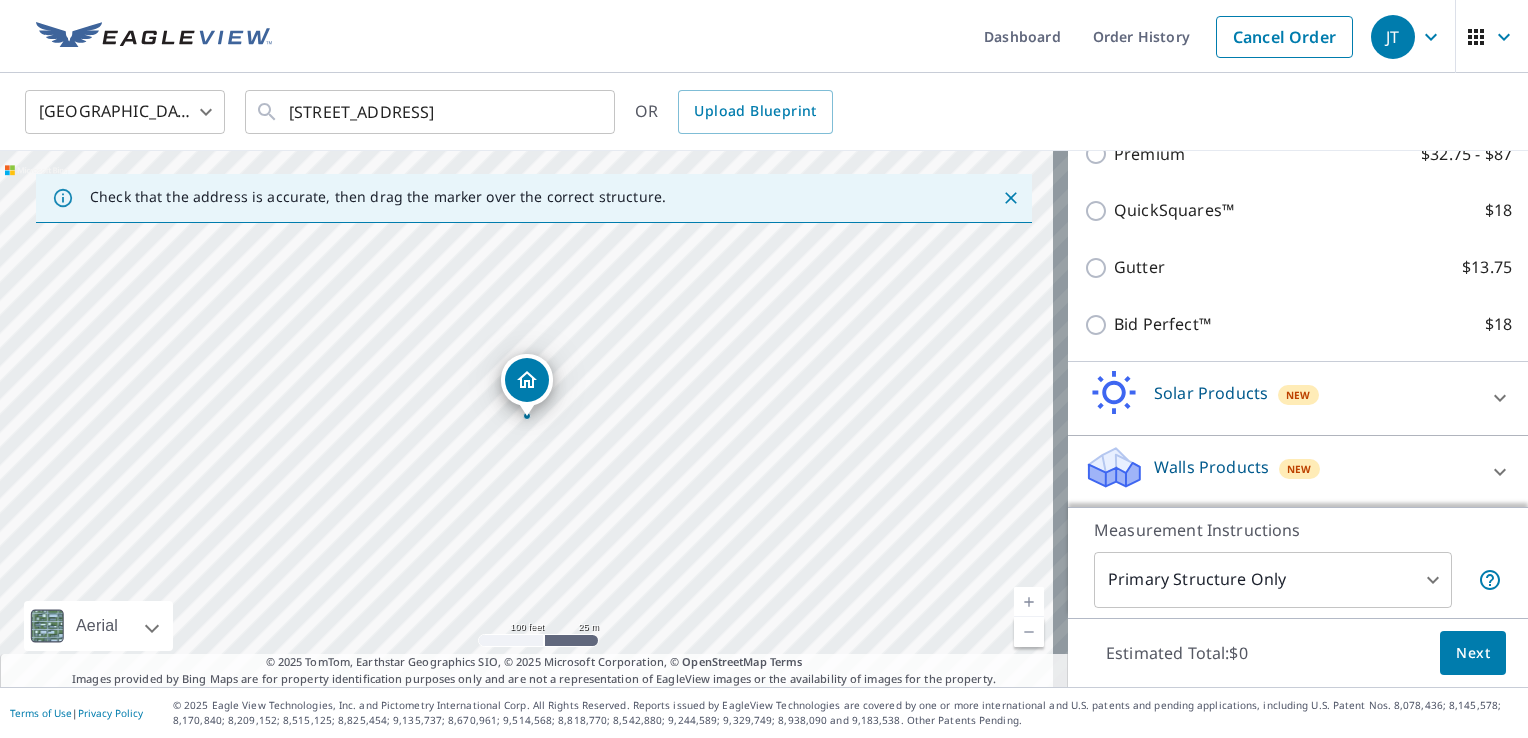 click 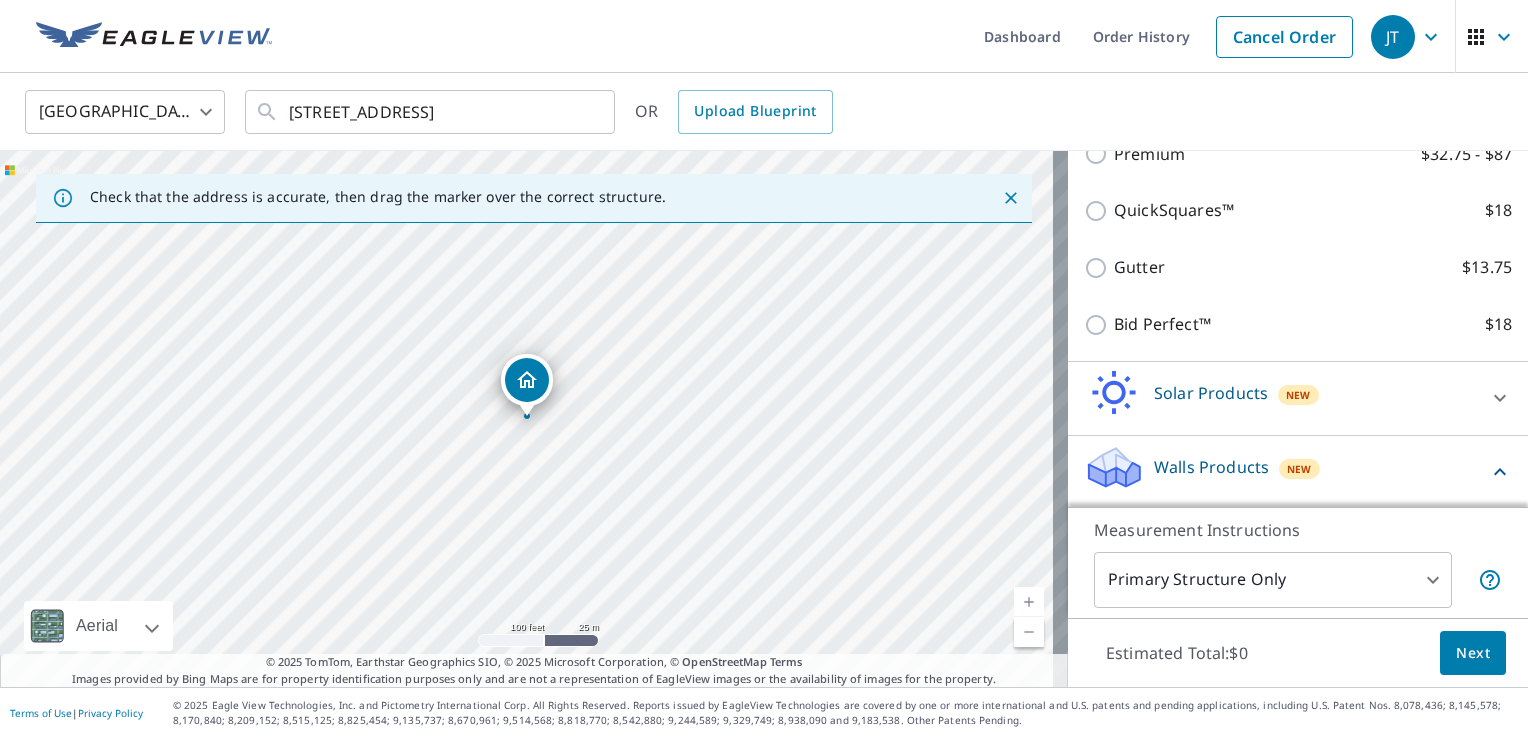 click 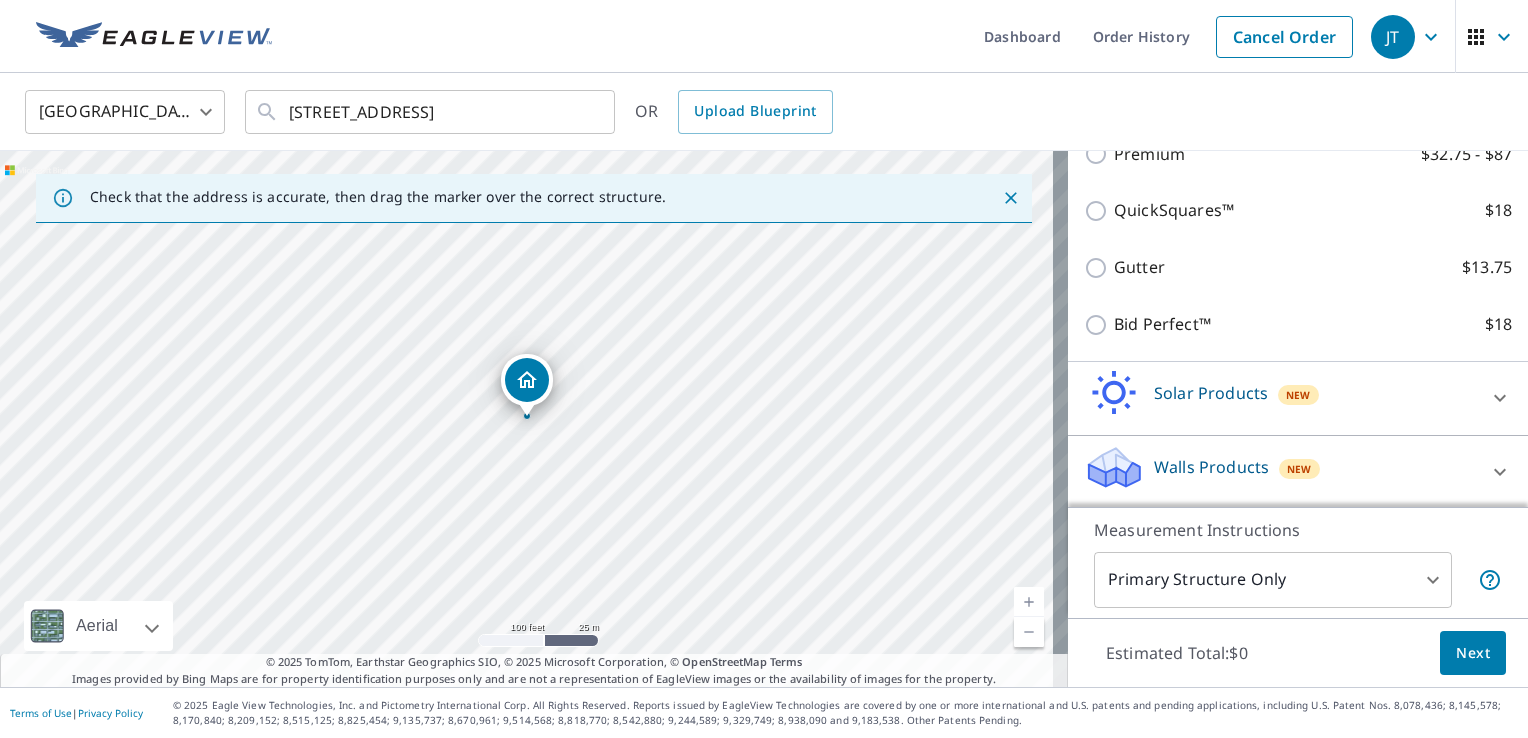 click 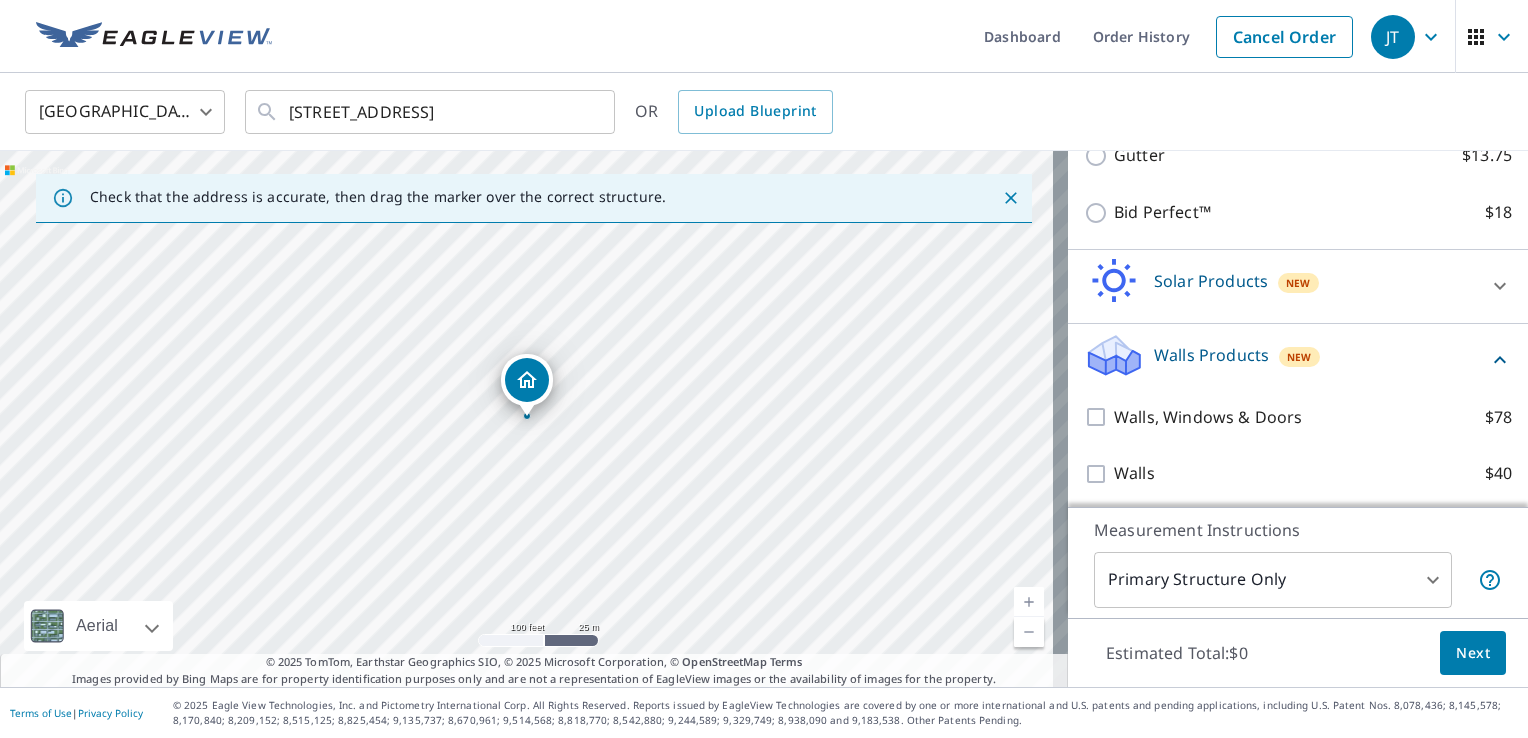 scroll, scrollTop: 540, scrollLeft: 0, axis: vertical 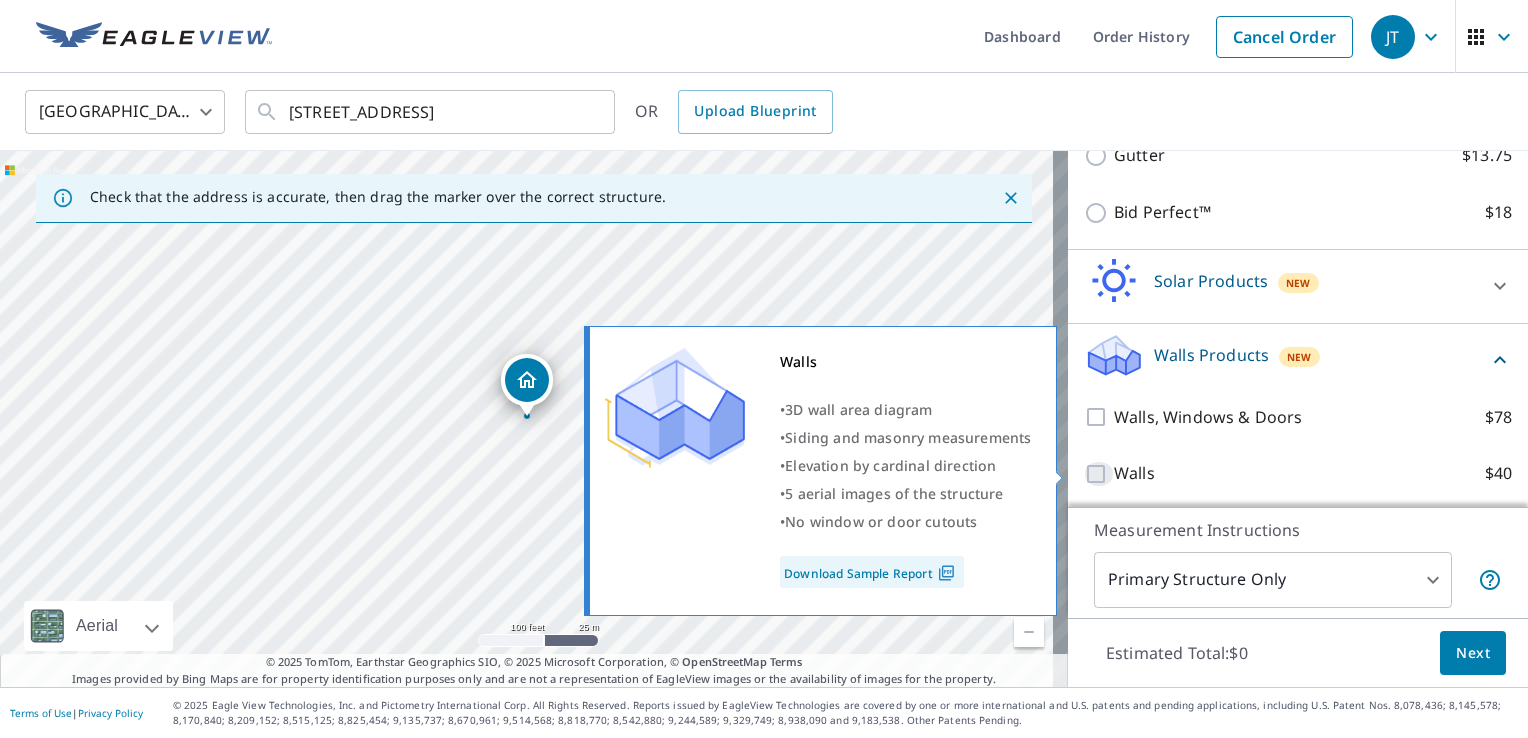 click on "Walls $40" at bounding box center [1099, 474] 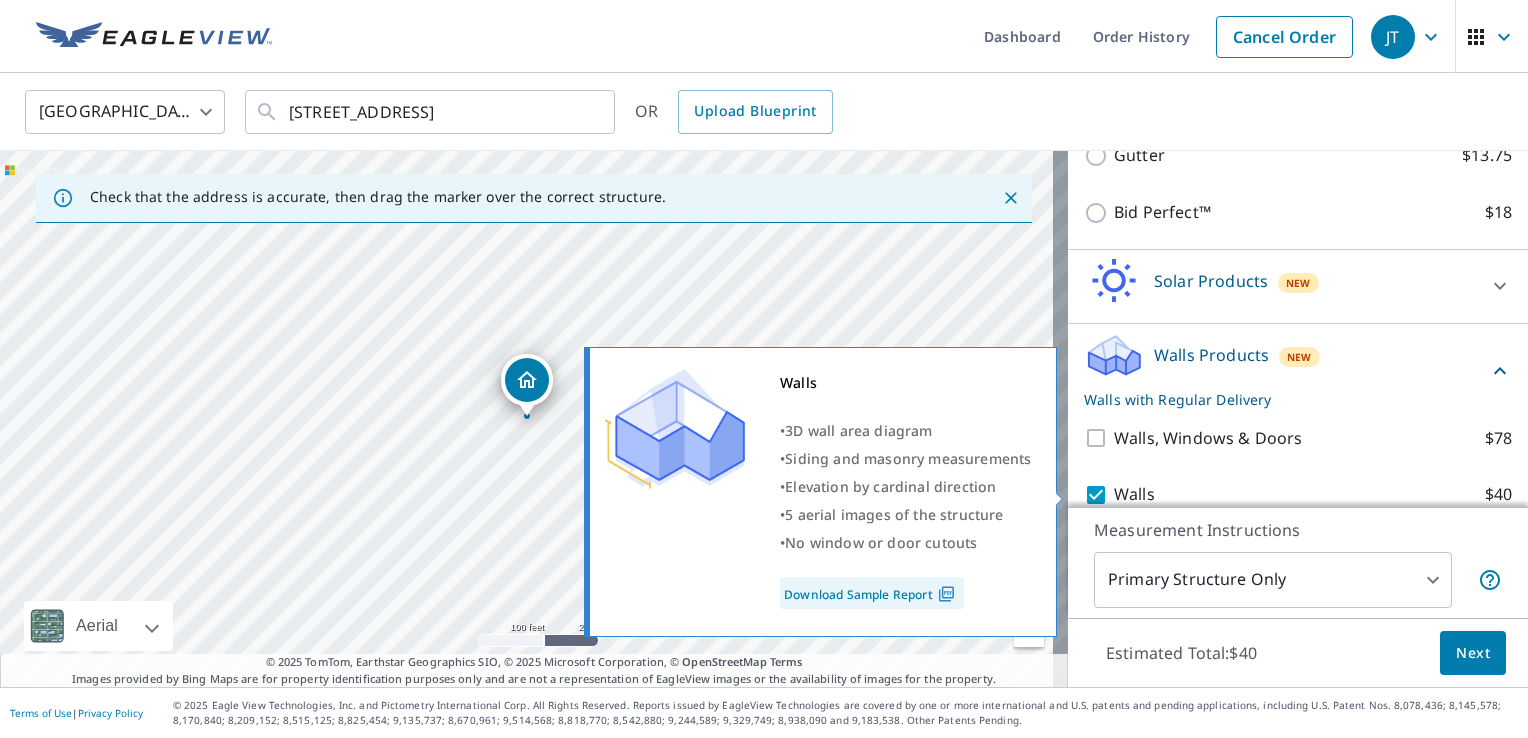 click on "Walls $40" at bounding box center [1099, 495] 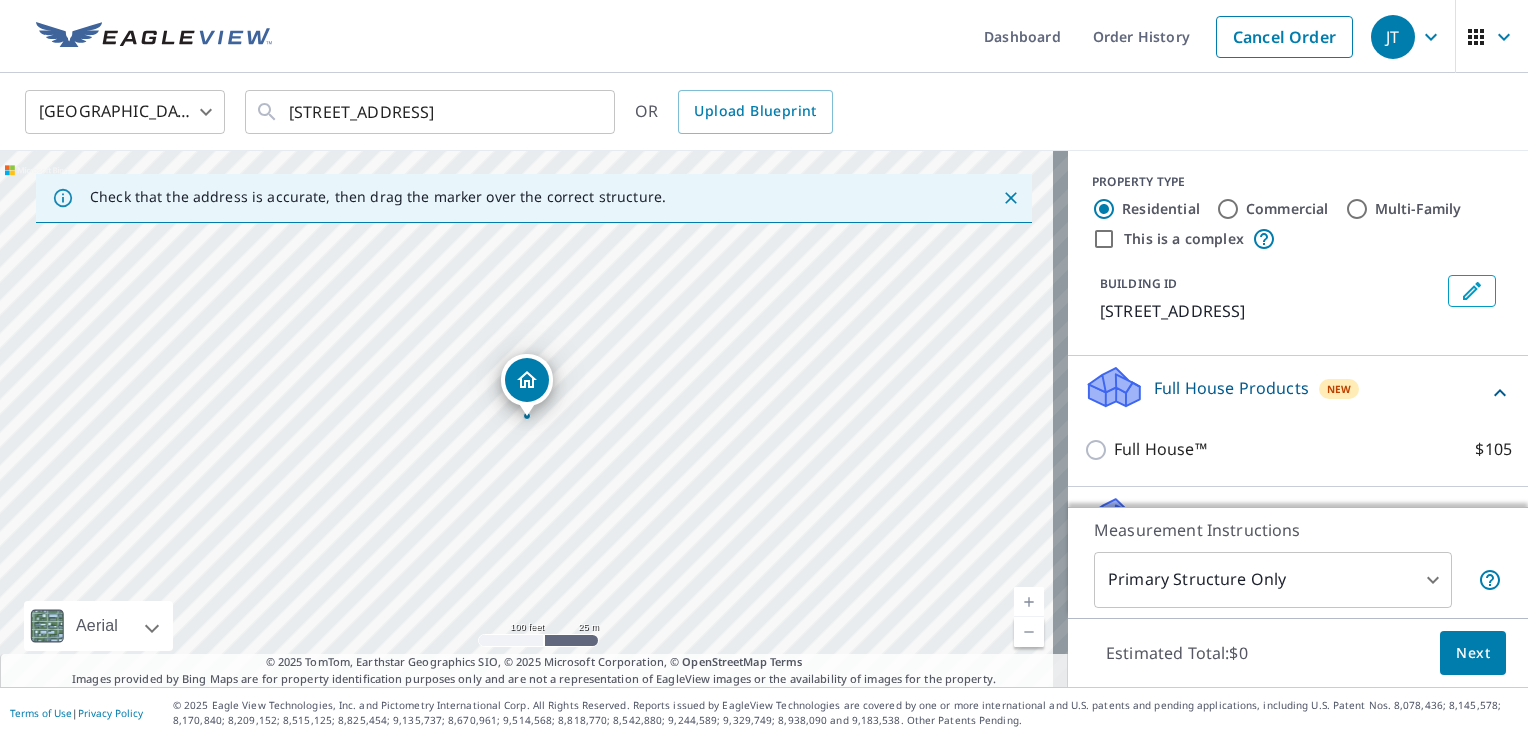 scroll, scrollTop: 0, scrollLeft: 0, axis: both 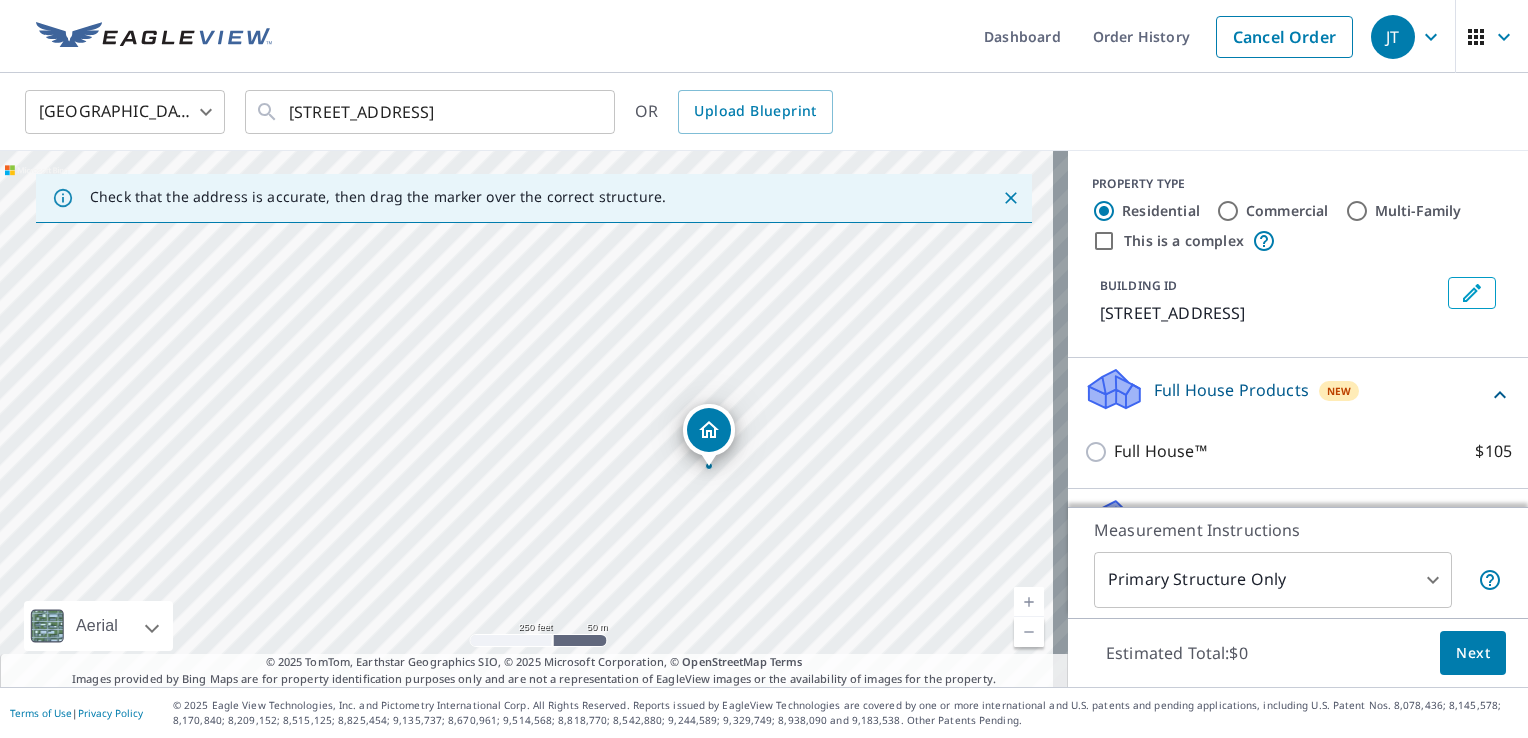 drag, startPoint x: 668, startPoint y: 550, endPoint x: 696, endPoint y: 504, distance: 53.851646 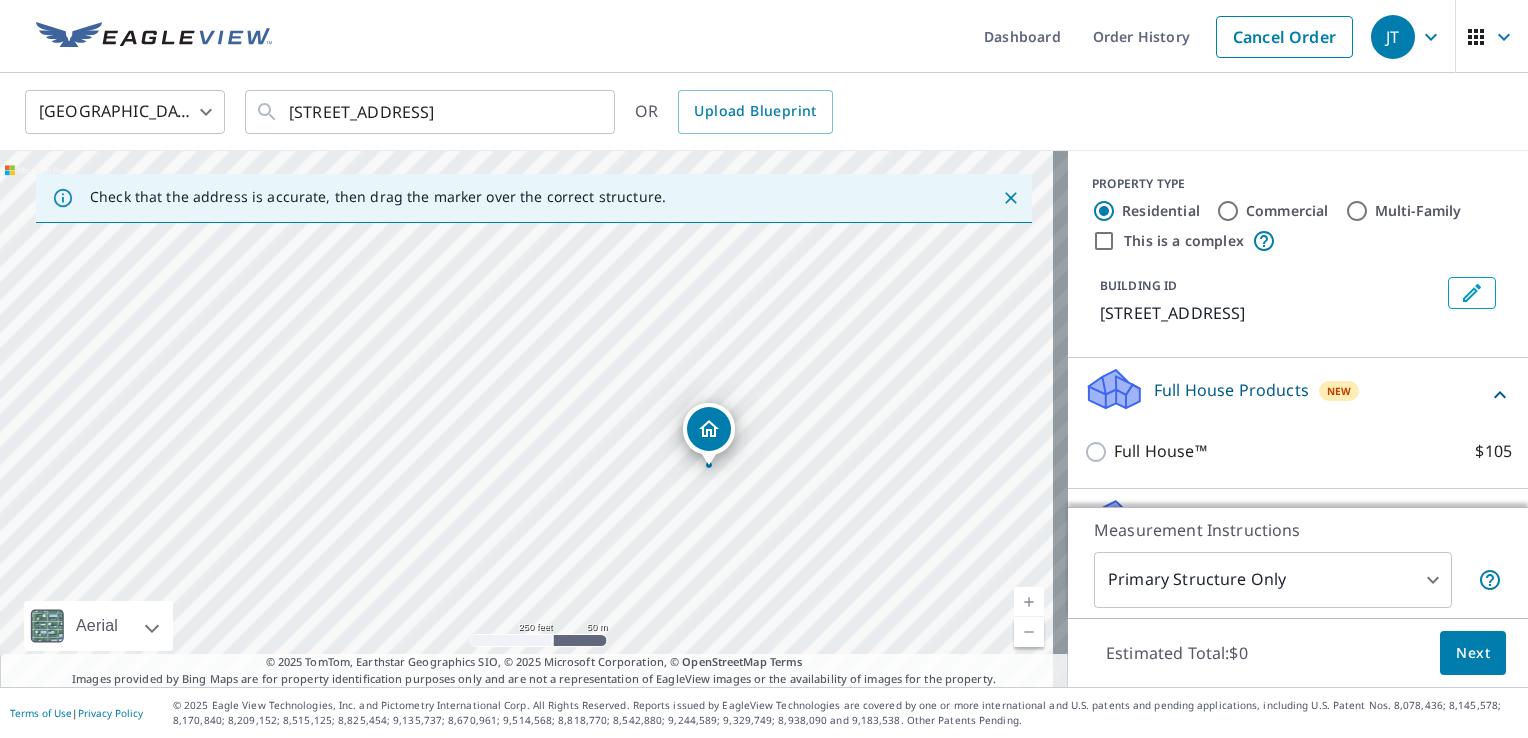 click on "This is a complex" at bounding box center (1104, 241) 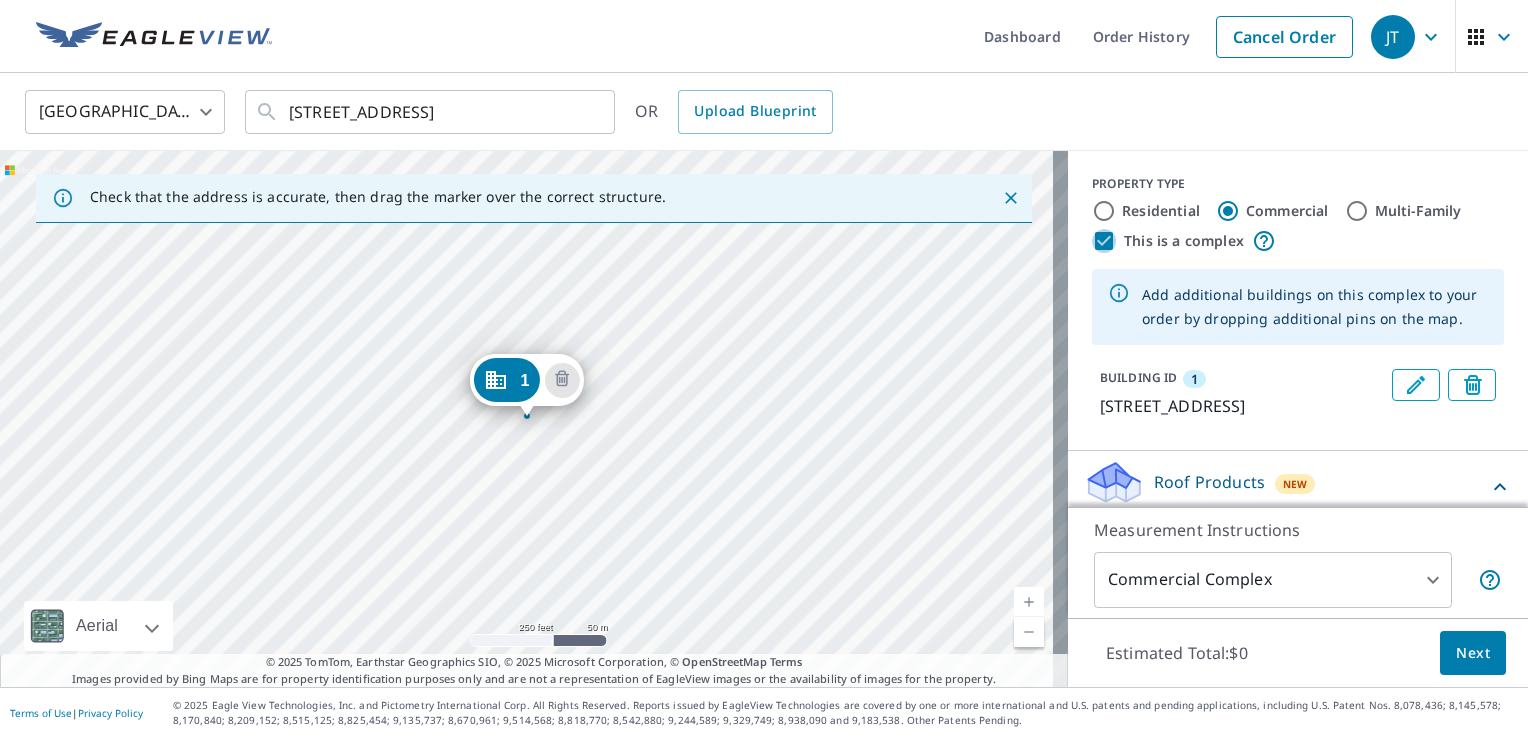 click on "This is a complex" at bounding box center (1104, 241) 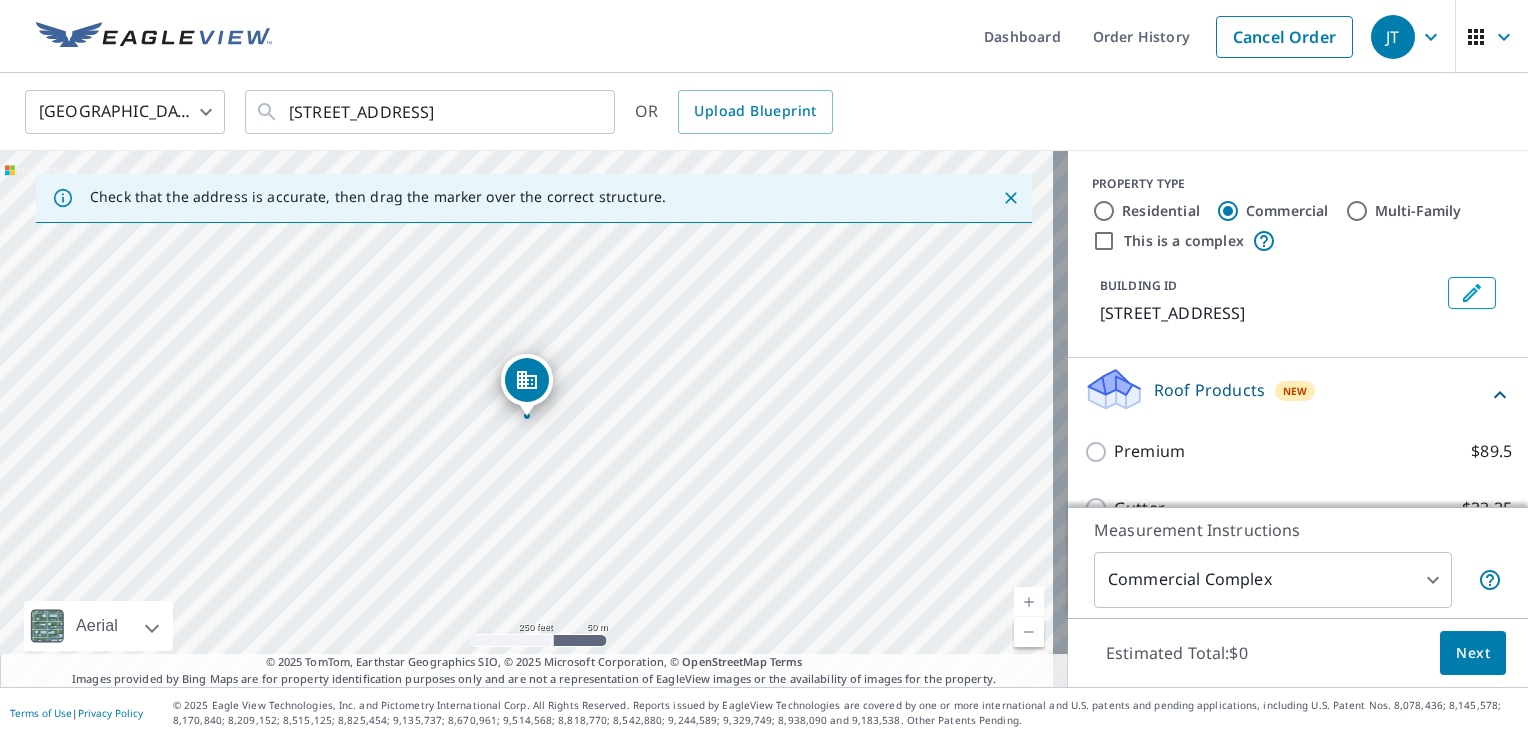click on "Residential" at bounding box center (1104, 211) 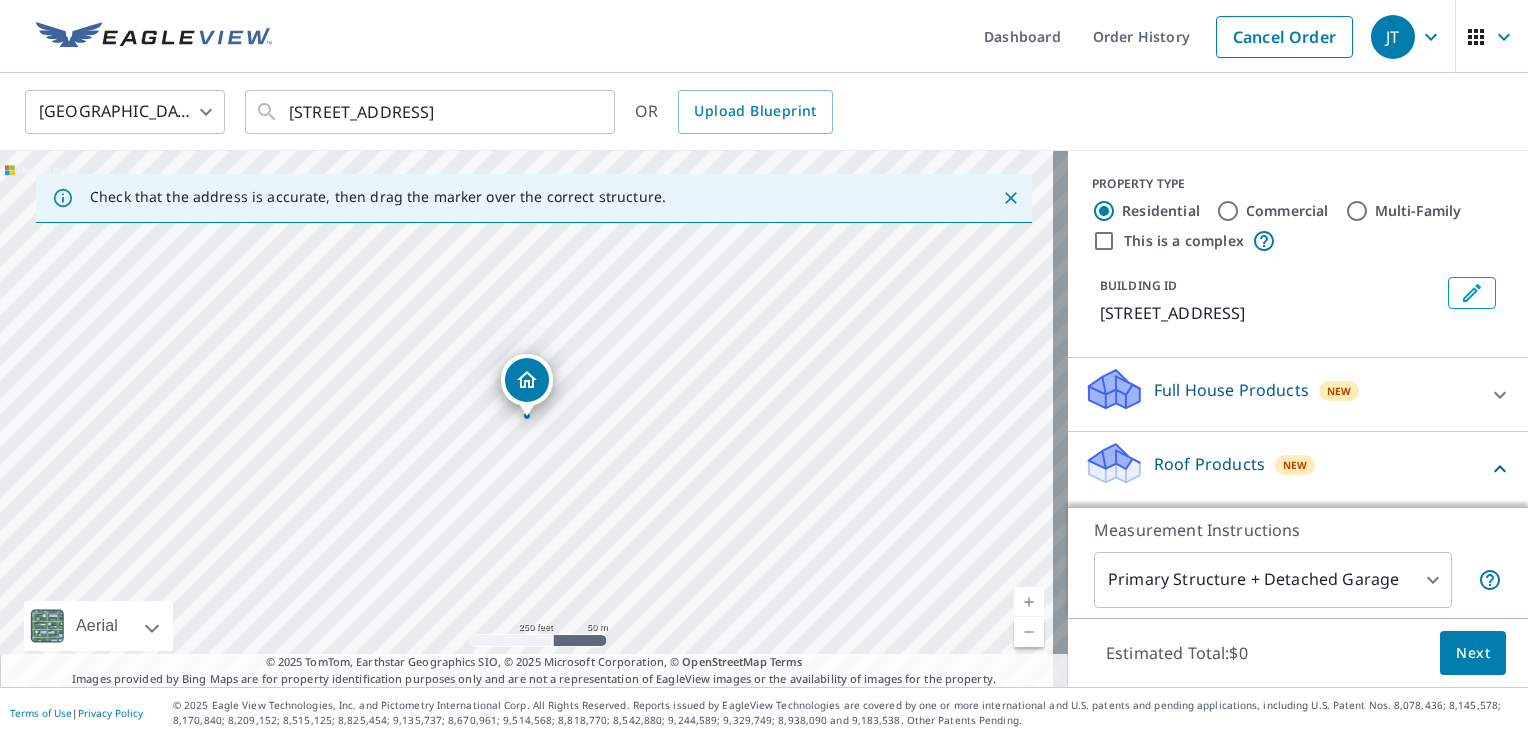 click on "This is a complex" at bounding box center [1104, 241] 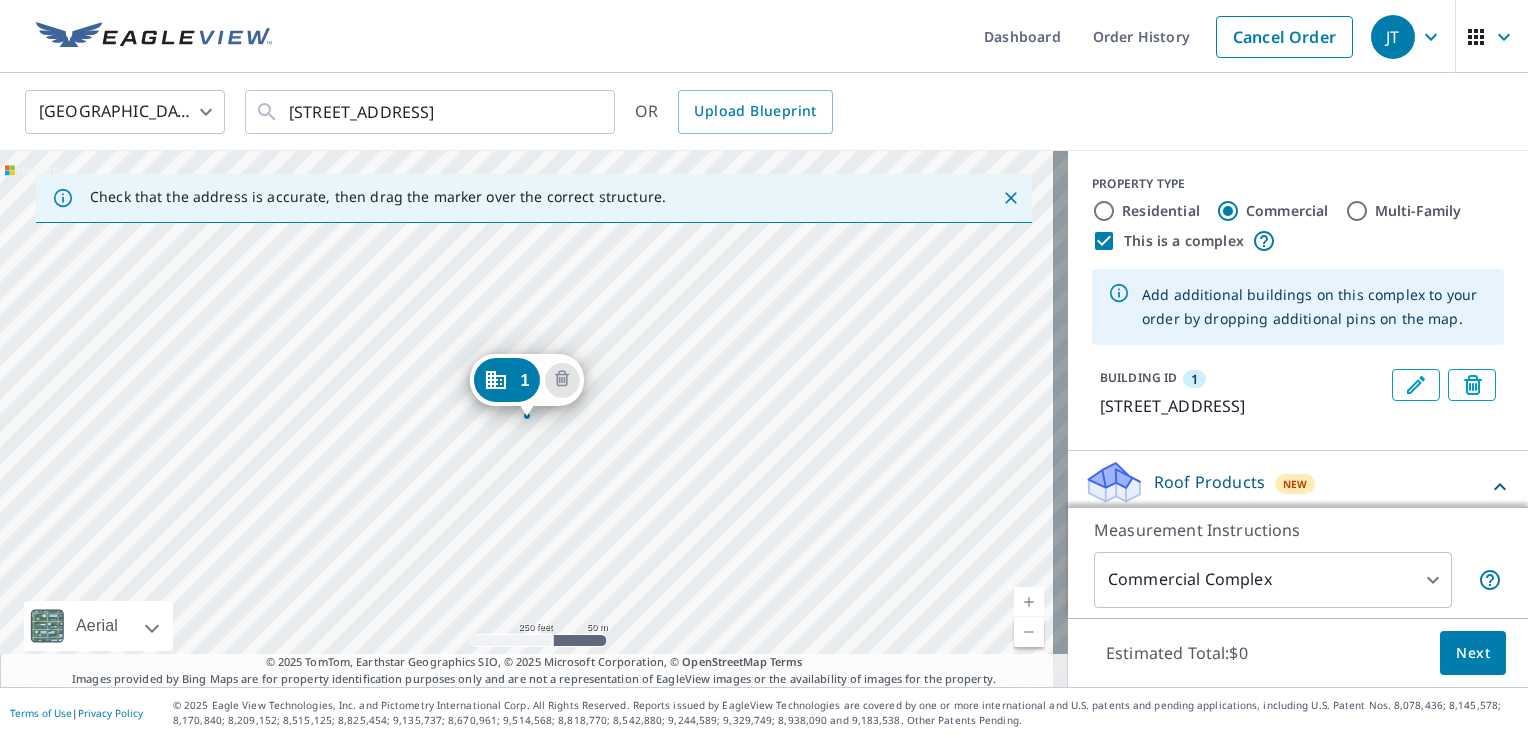 radio on "false" 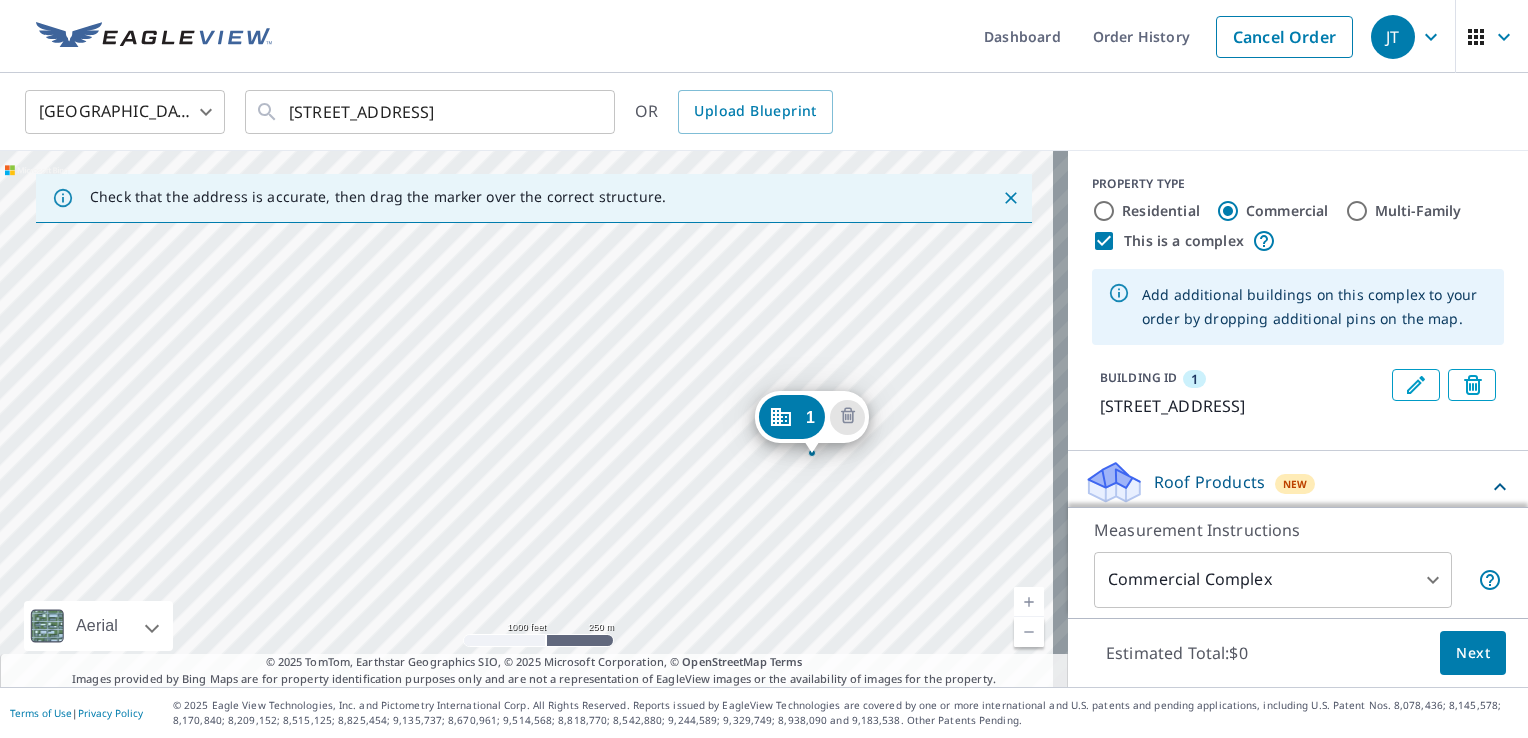 click on "1 20633 Highway 68 Vichy, MO 65580" at bounding box center (534, 419) 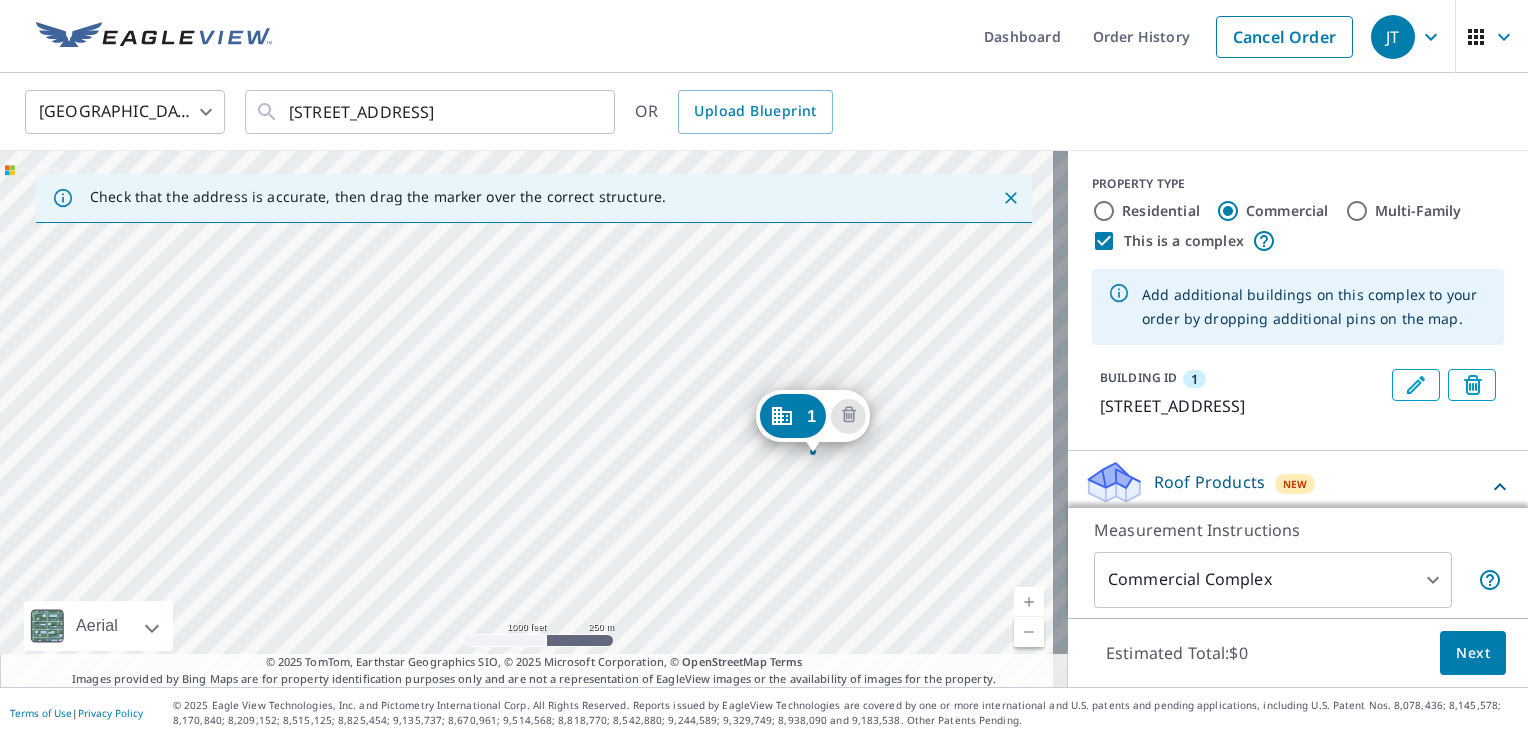 click on "1 20633 Highway 68 Vichy, MO 65580" at bounding box center [534, 419] 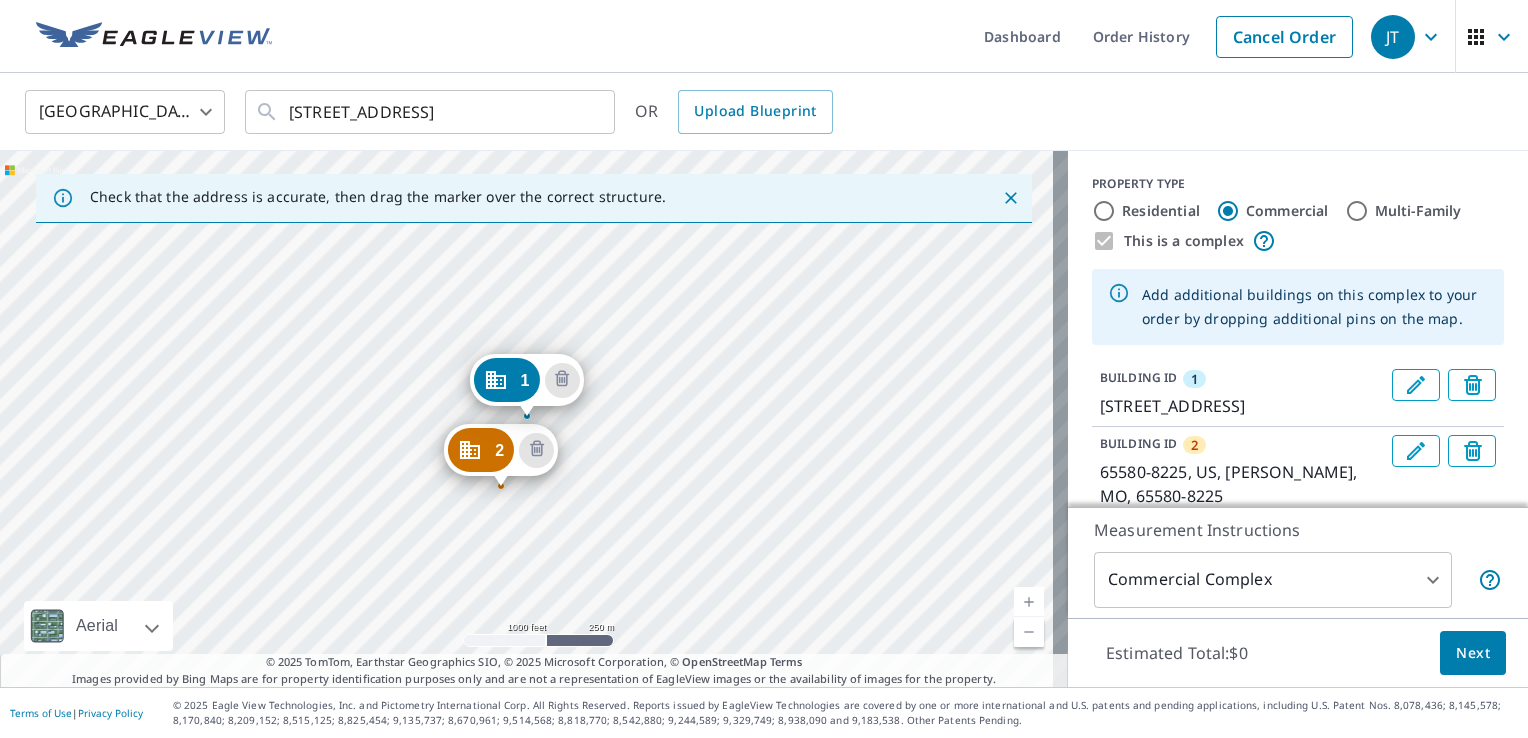 click on "2 65580-8225, US Johnson, MO 65580-8225 1 20633 Highway 68 Vichy, MO 65580" at bounding box center (534, 419) 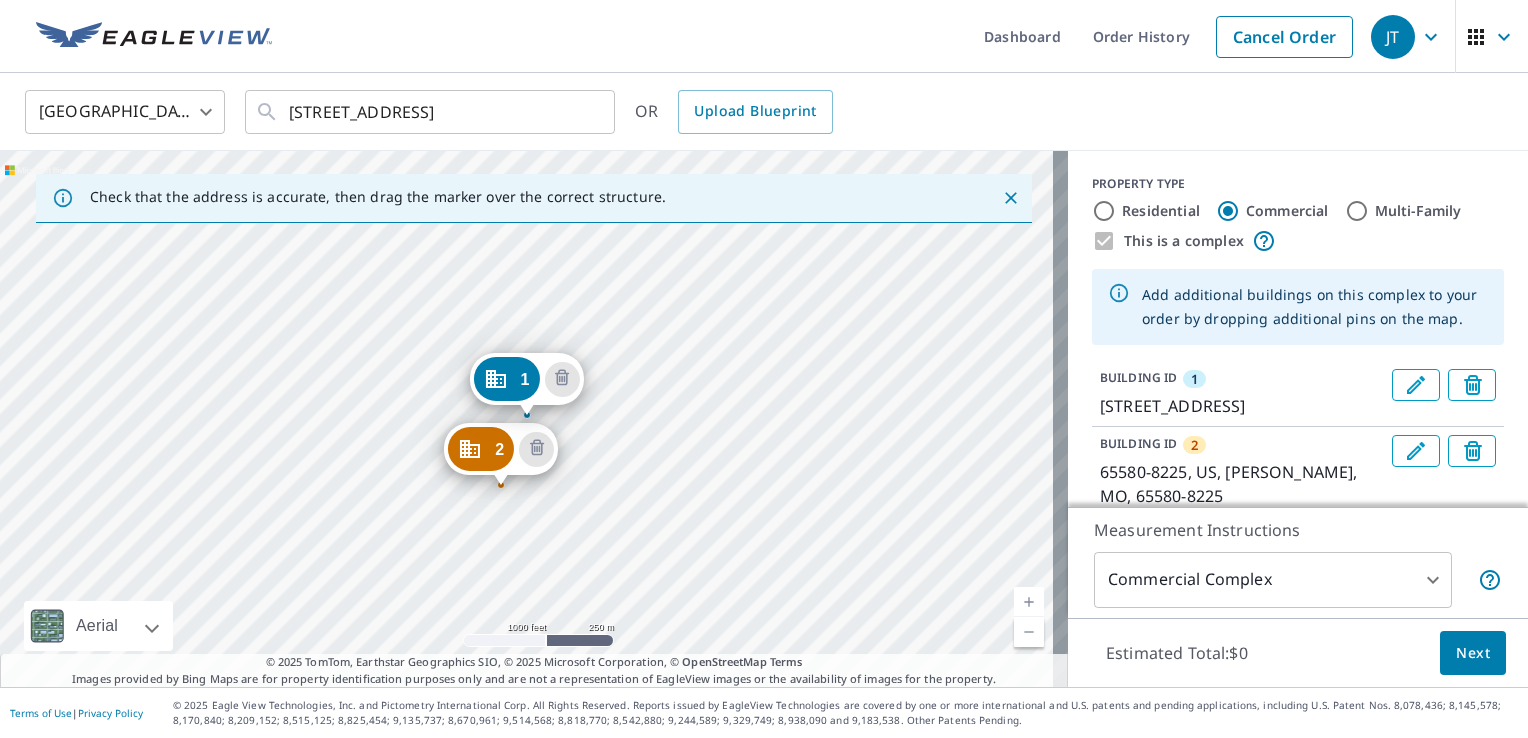 click on "2 65580-8225, US Johnson, MO 65580-8225 1 20633 Highway 68 Vichy, MO 65580" at bounding box center [534, 419] 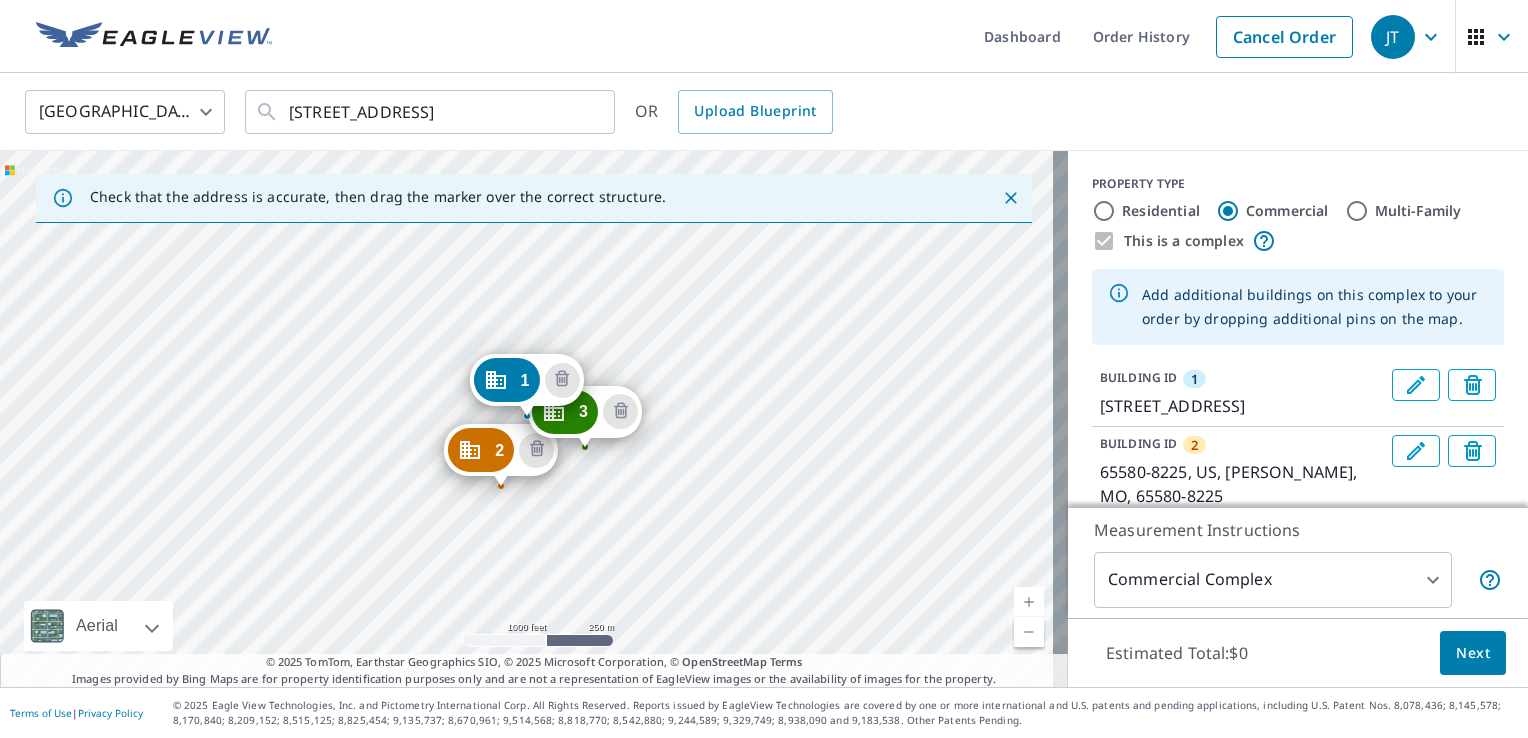 click on "2 65580-8225, US Johnson, MO 65580-8225 3 20727 Highway 68 Vichy, MO 65580 1 20633 Highway 68 Vichy, MO 65580" at bounding box center (534, 419) 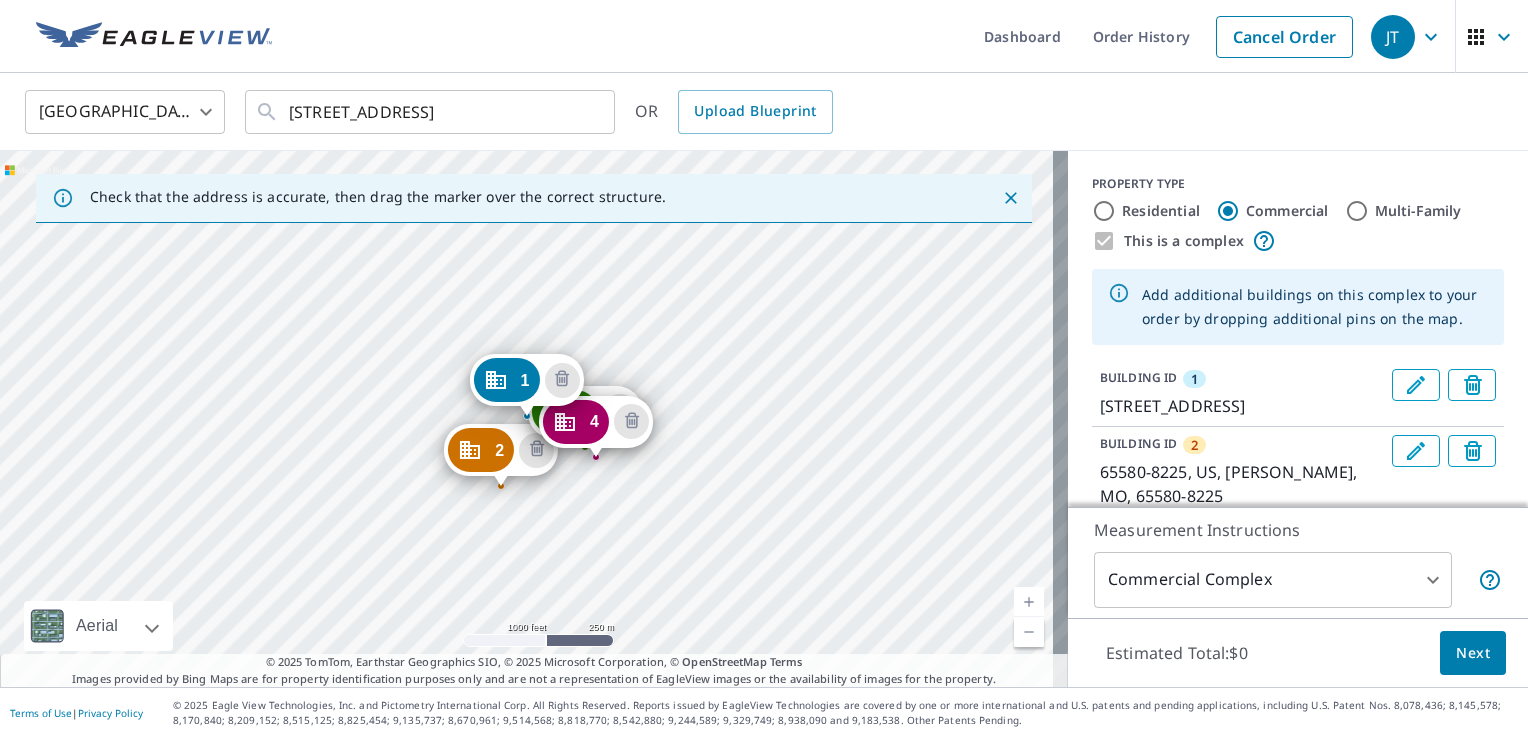 click on "2 65580-8225, US Johnson, MO 65580-8225 3 20727 Highway 68 Vichy, MO 65580 4 20727 Highway 68 Vichy, MO 65580 1 20633 Highway 68 Vichy, MO 65580" at bounding box center (534, 419) 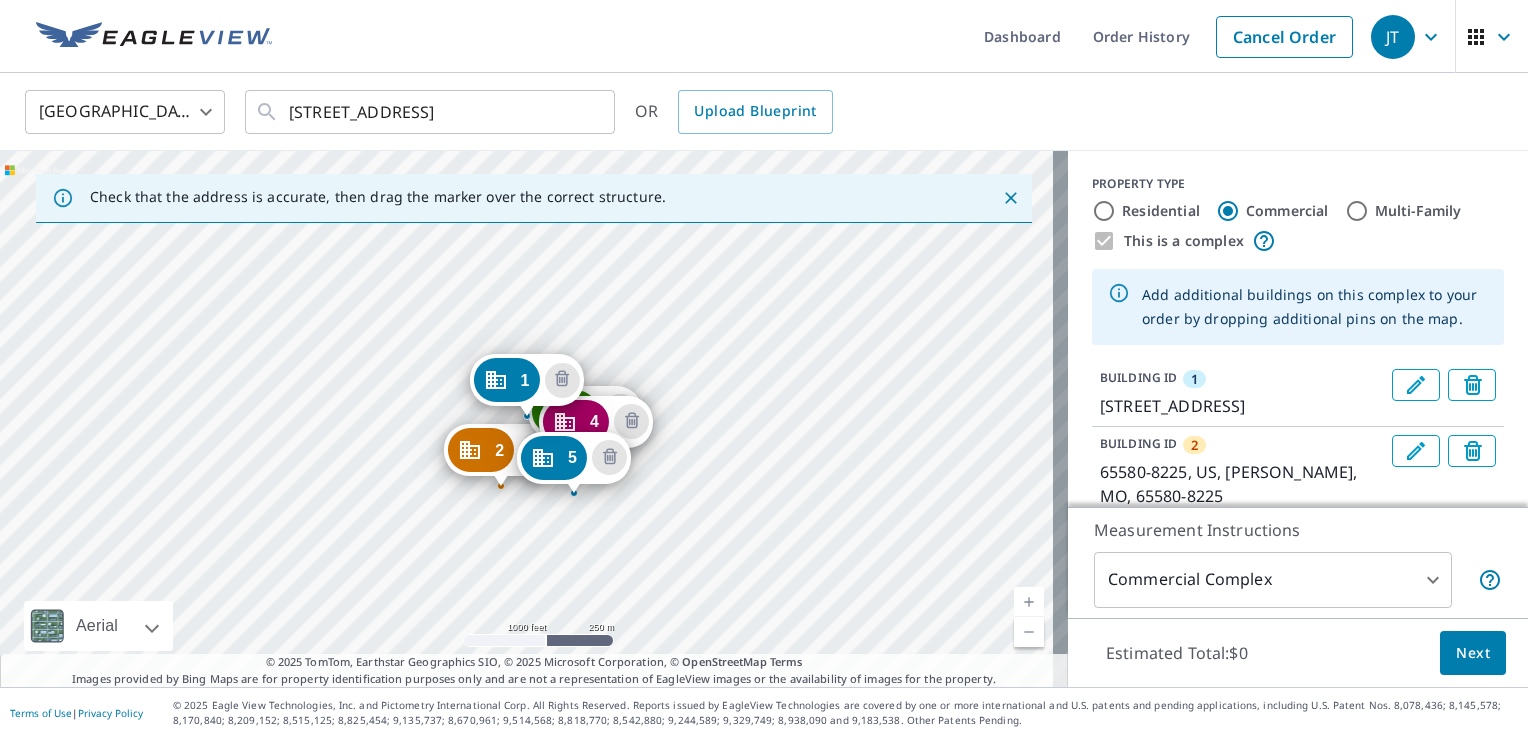 click on "2 65580-8225, US Johnson, MO 65580-8225 3 20727 Highway 68 Vichy, MO 65580 4 20727 Highway 68 Vichy, MO 65580 5 65580, US Johnson, MO 65580 1 20633 Highway 68 Vichy, MO 65580" at bounding box center [534, 419] 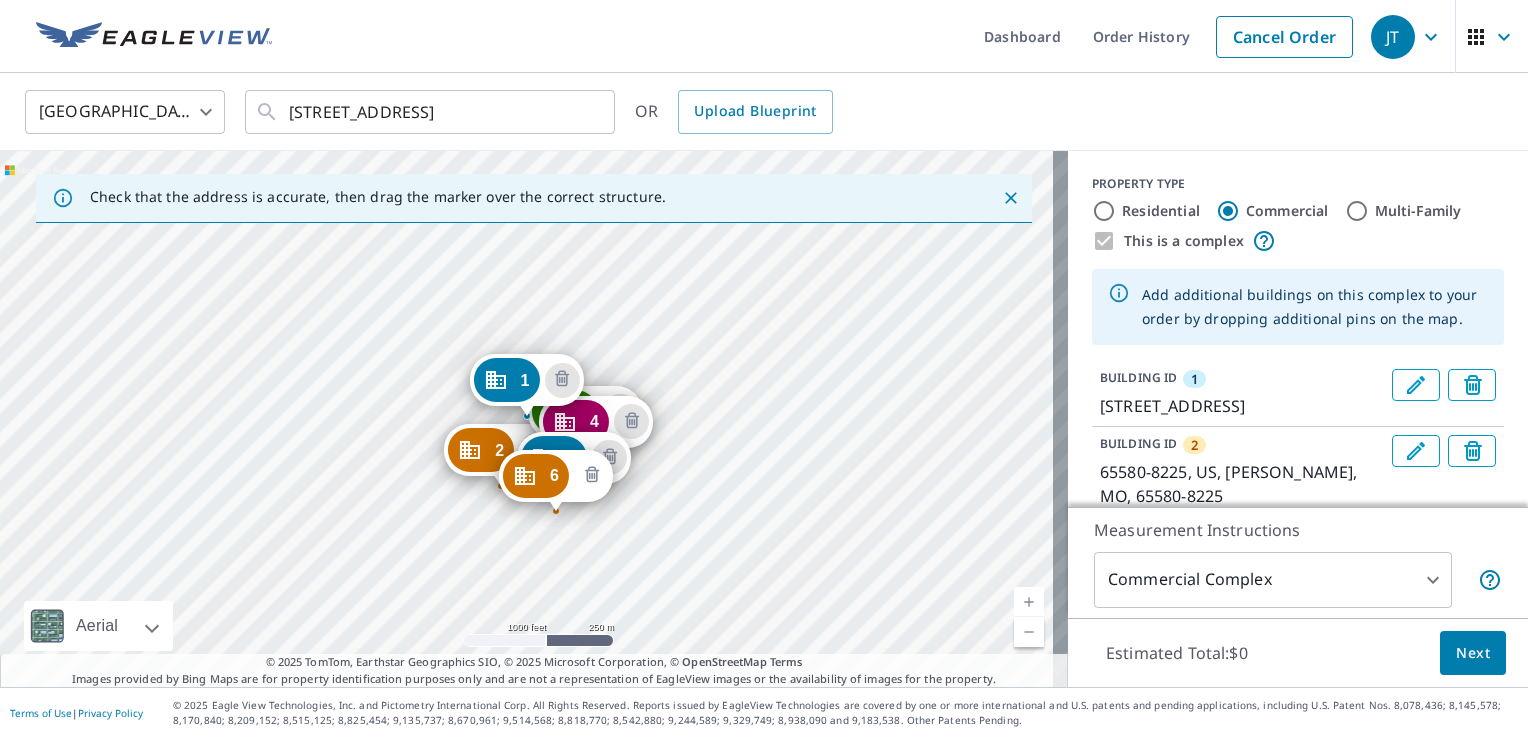 click 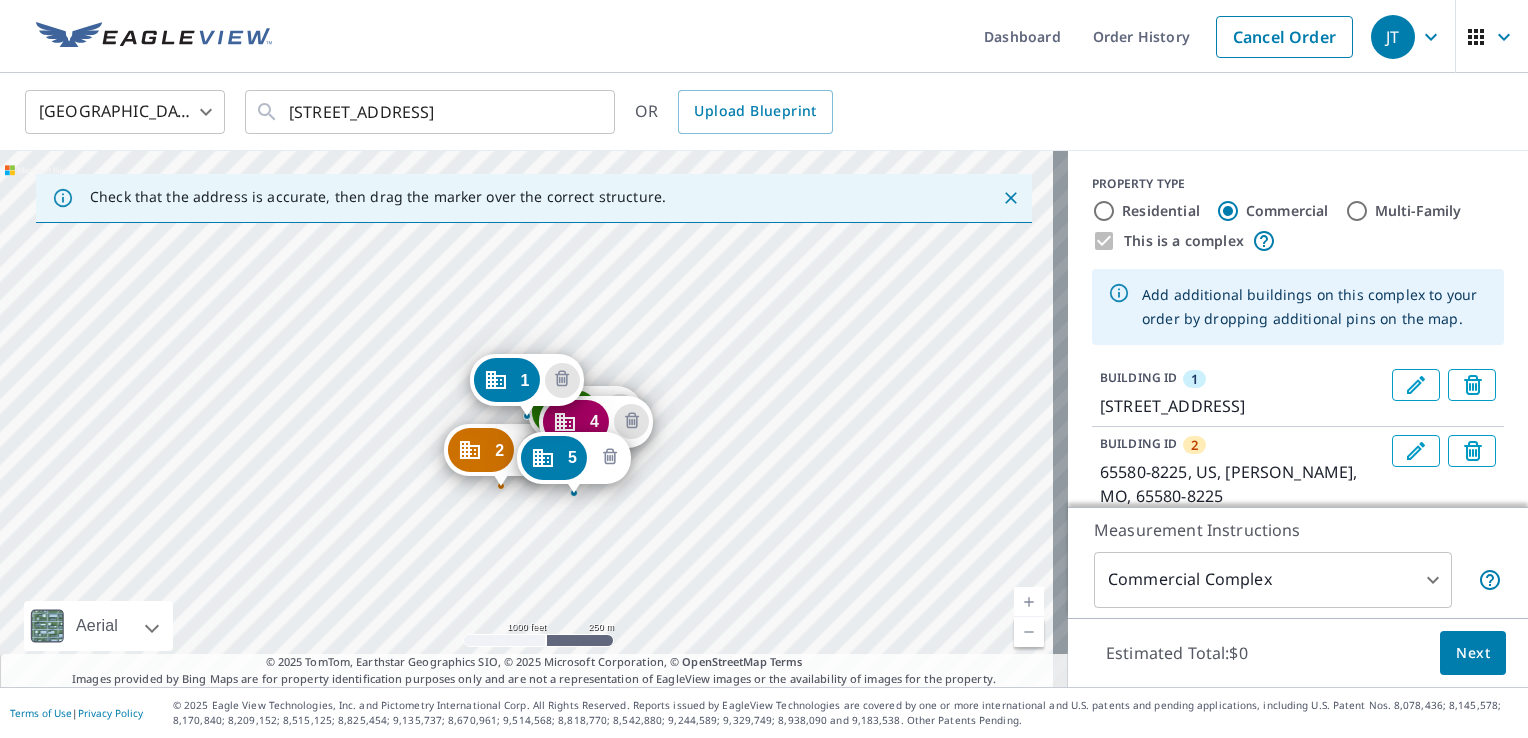 click 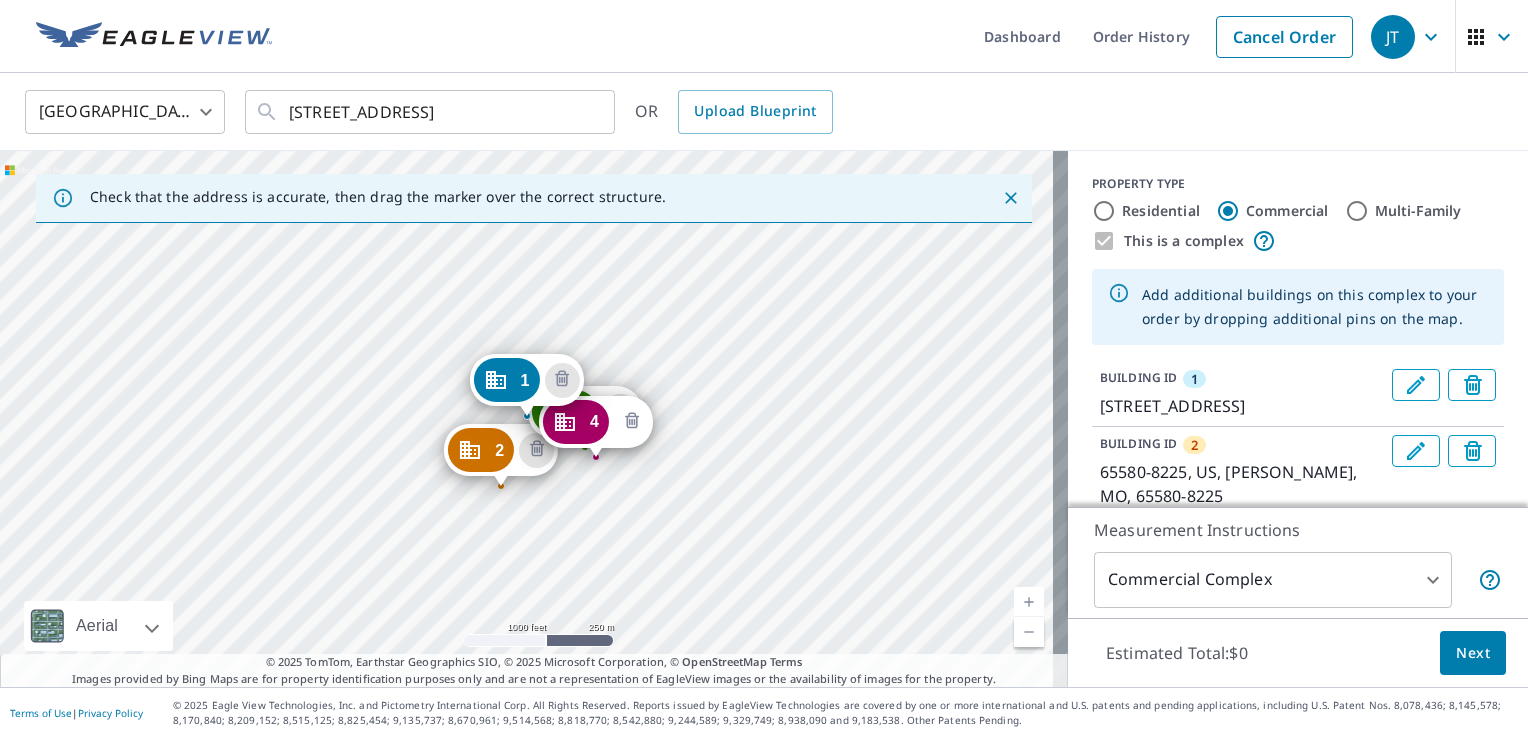click at bounding box center [631, 421] 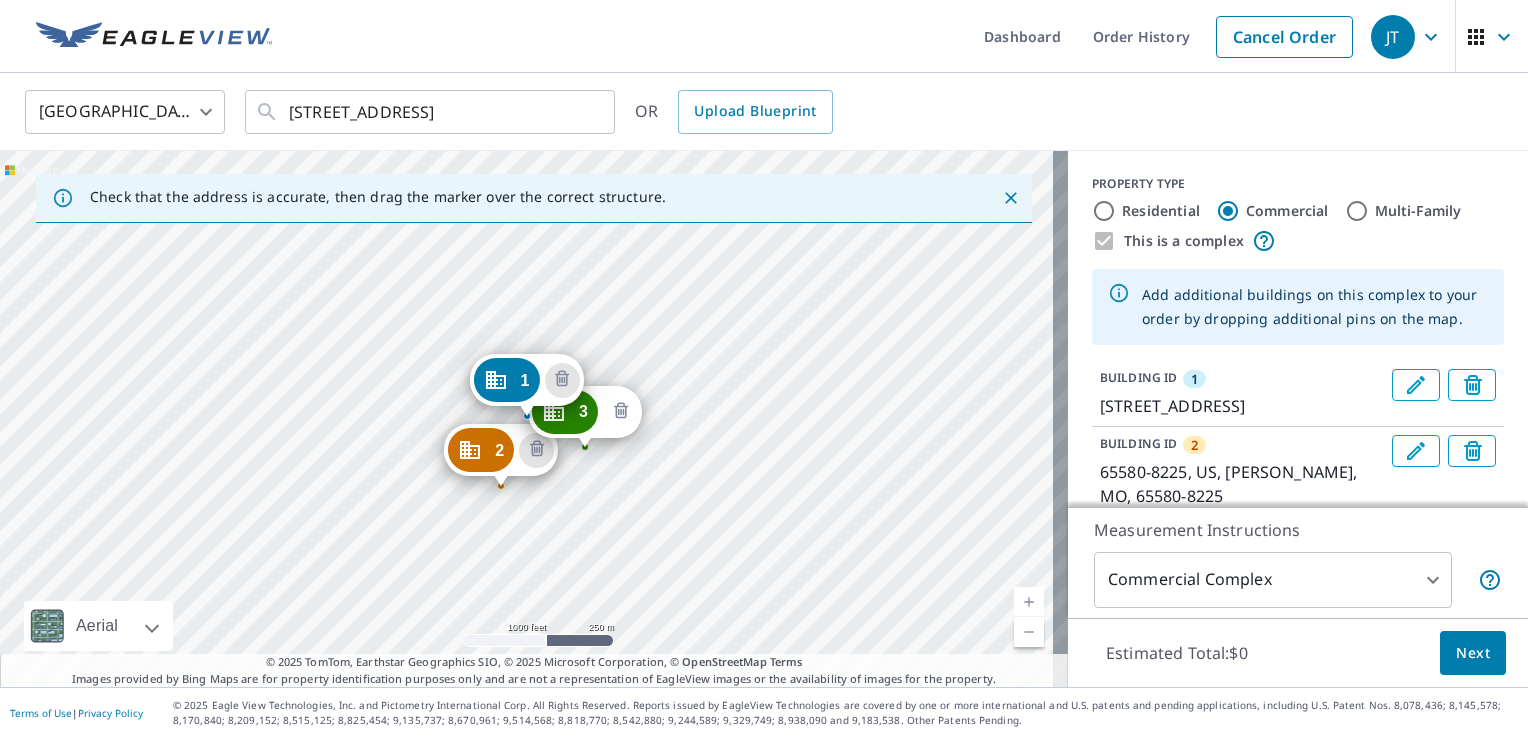 click 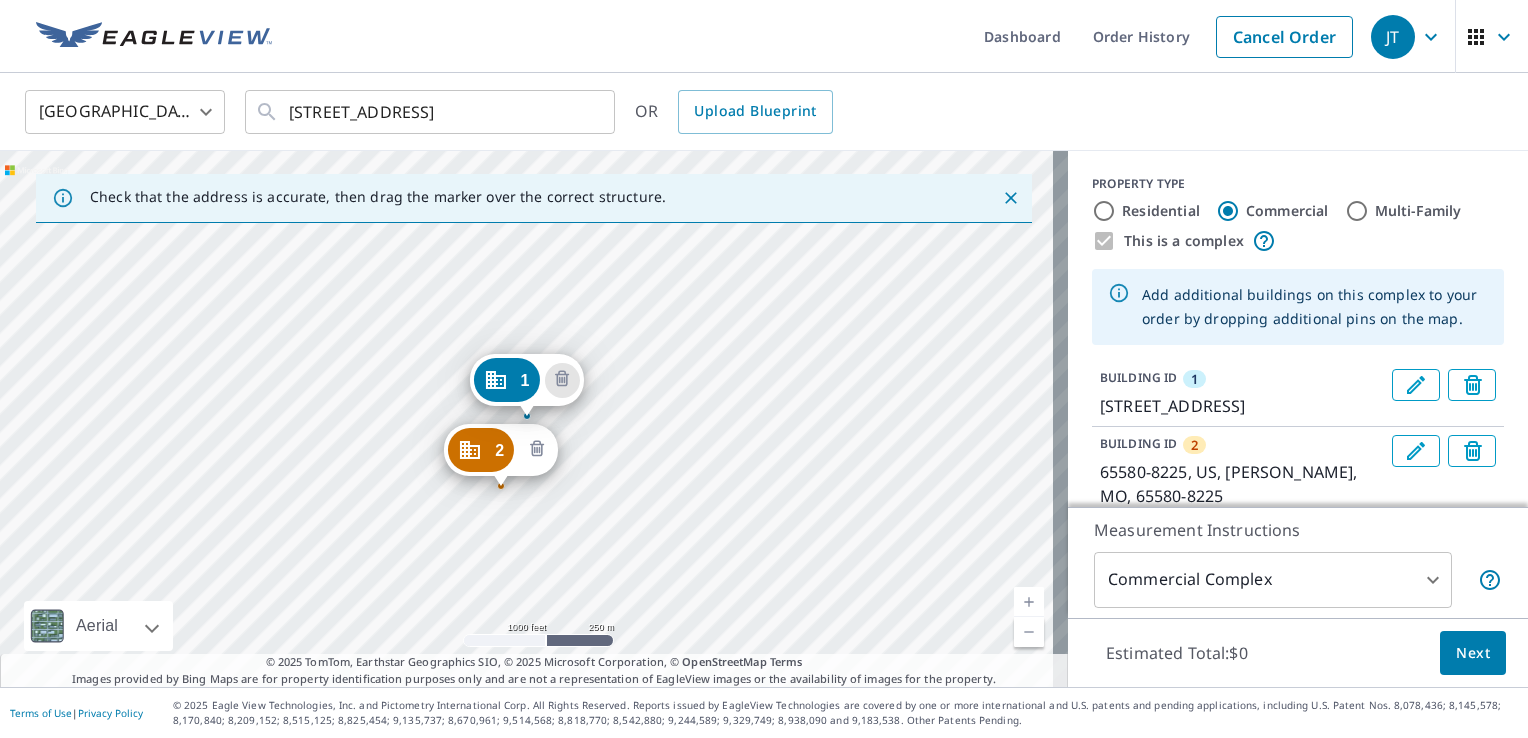 click 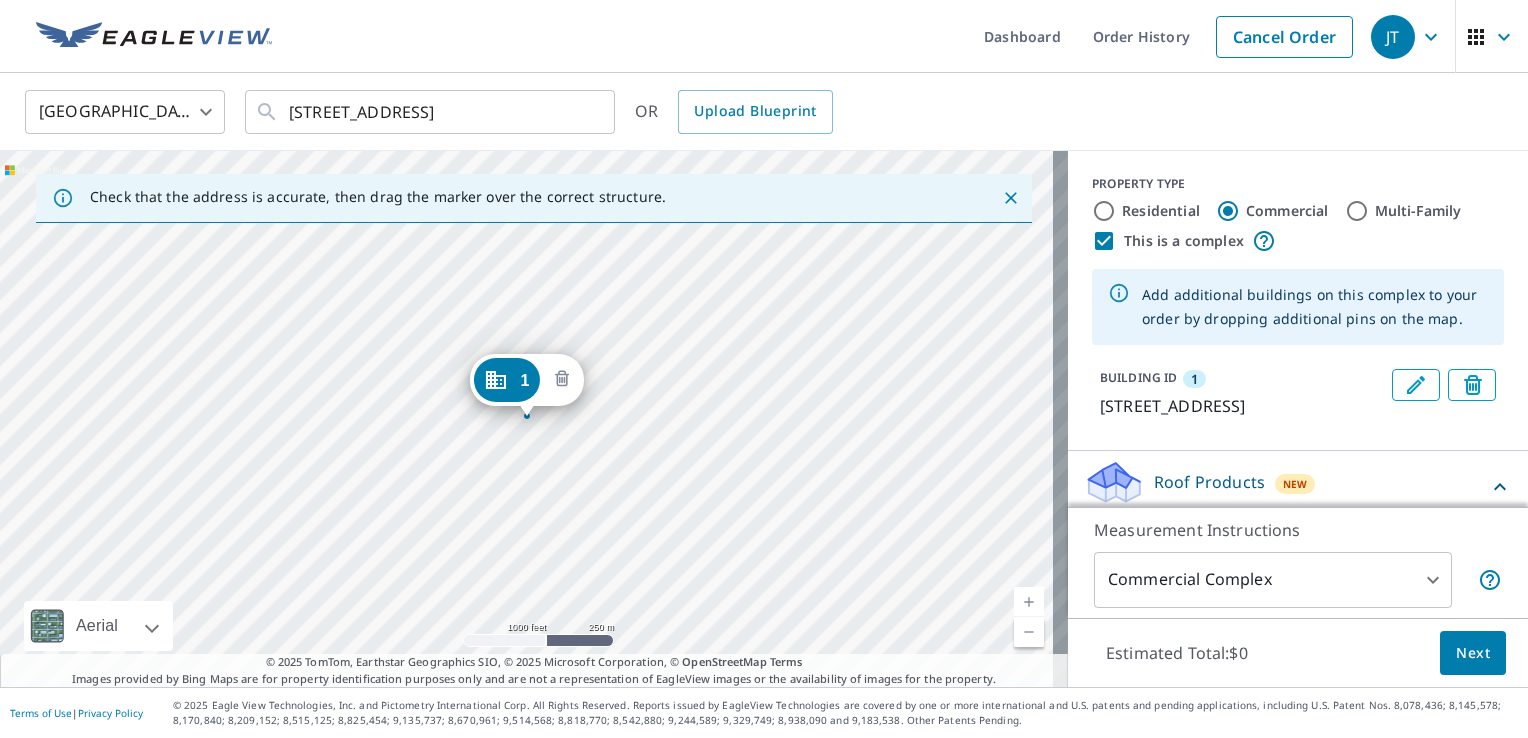click at bounding box center [562, 380] 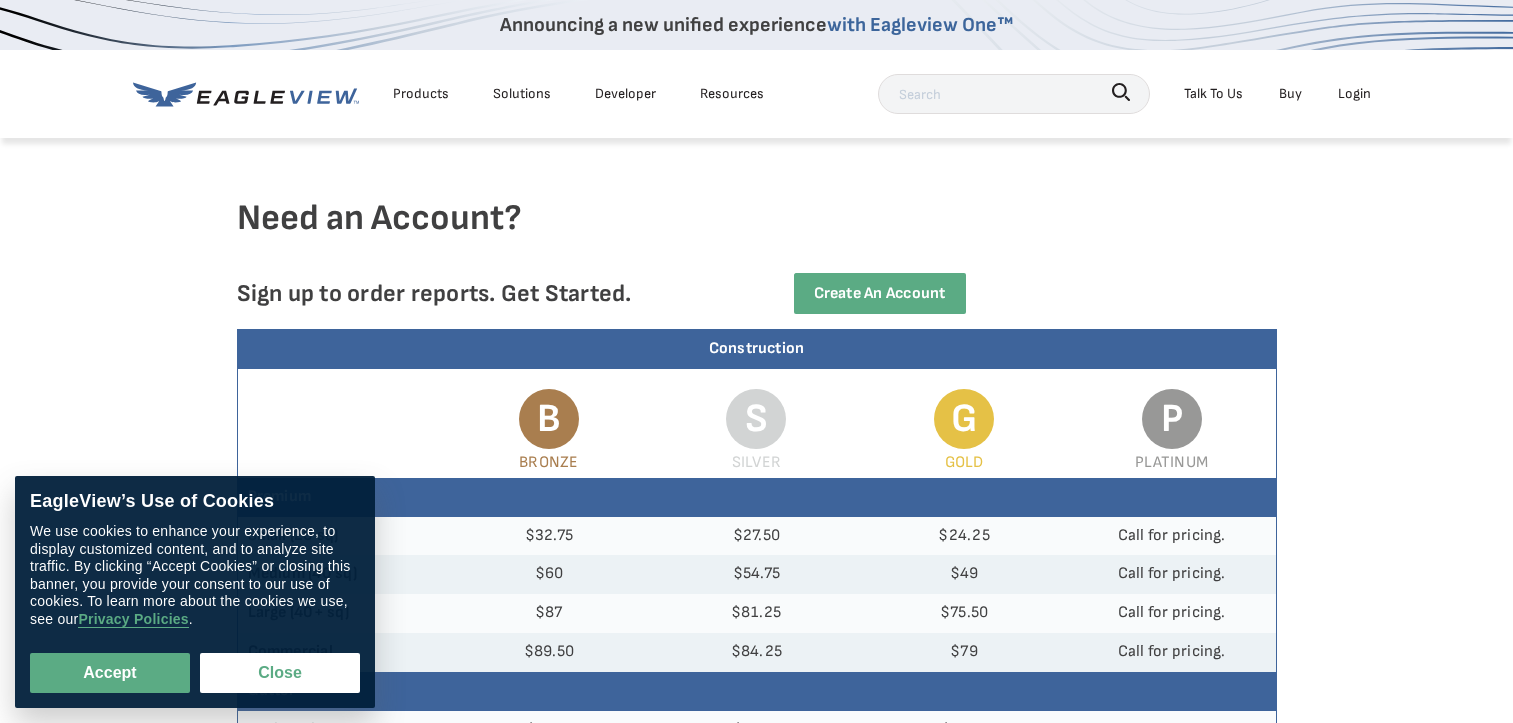 scroll, scrollTop: 0, scrollLeft: 0, axis: both 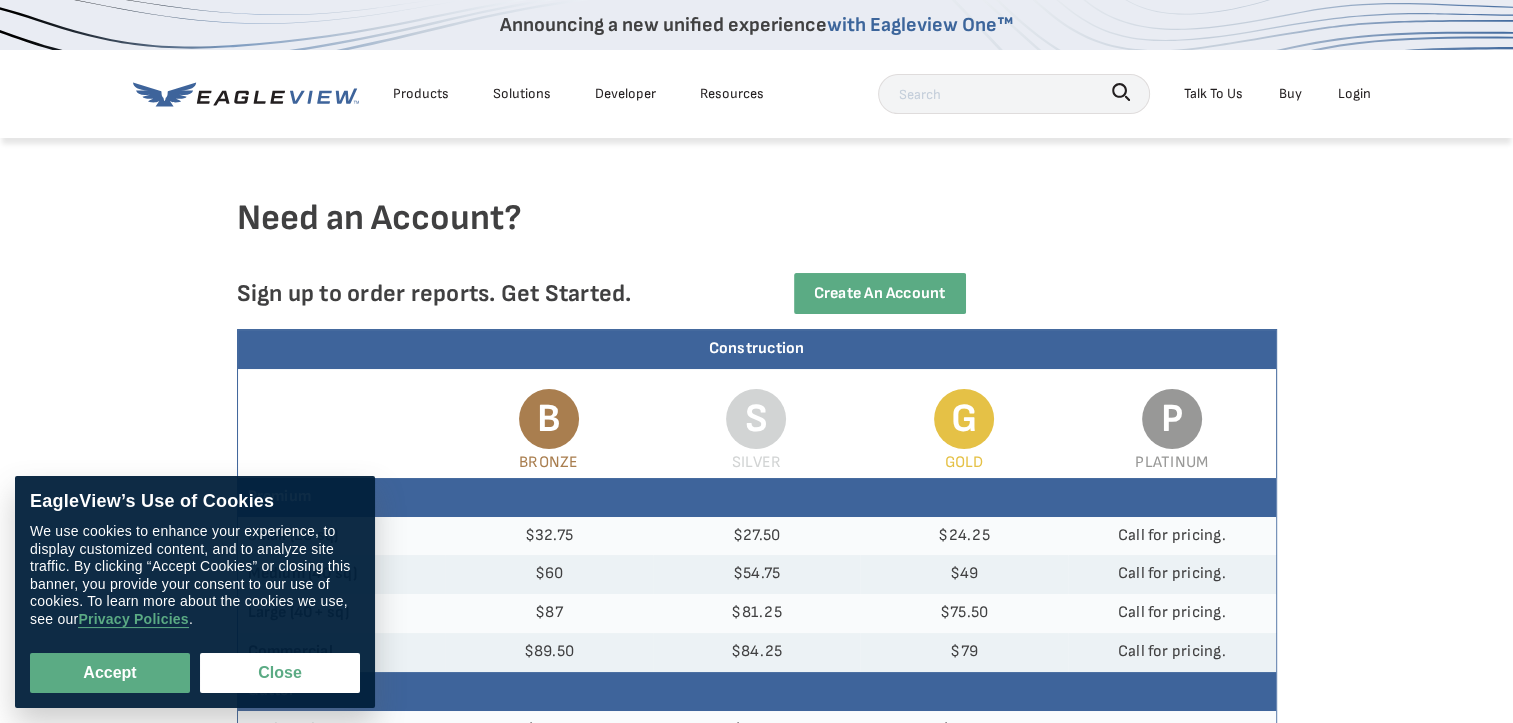 click at bounding box center [757, 166] 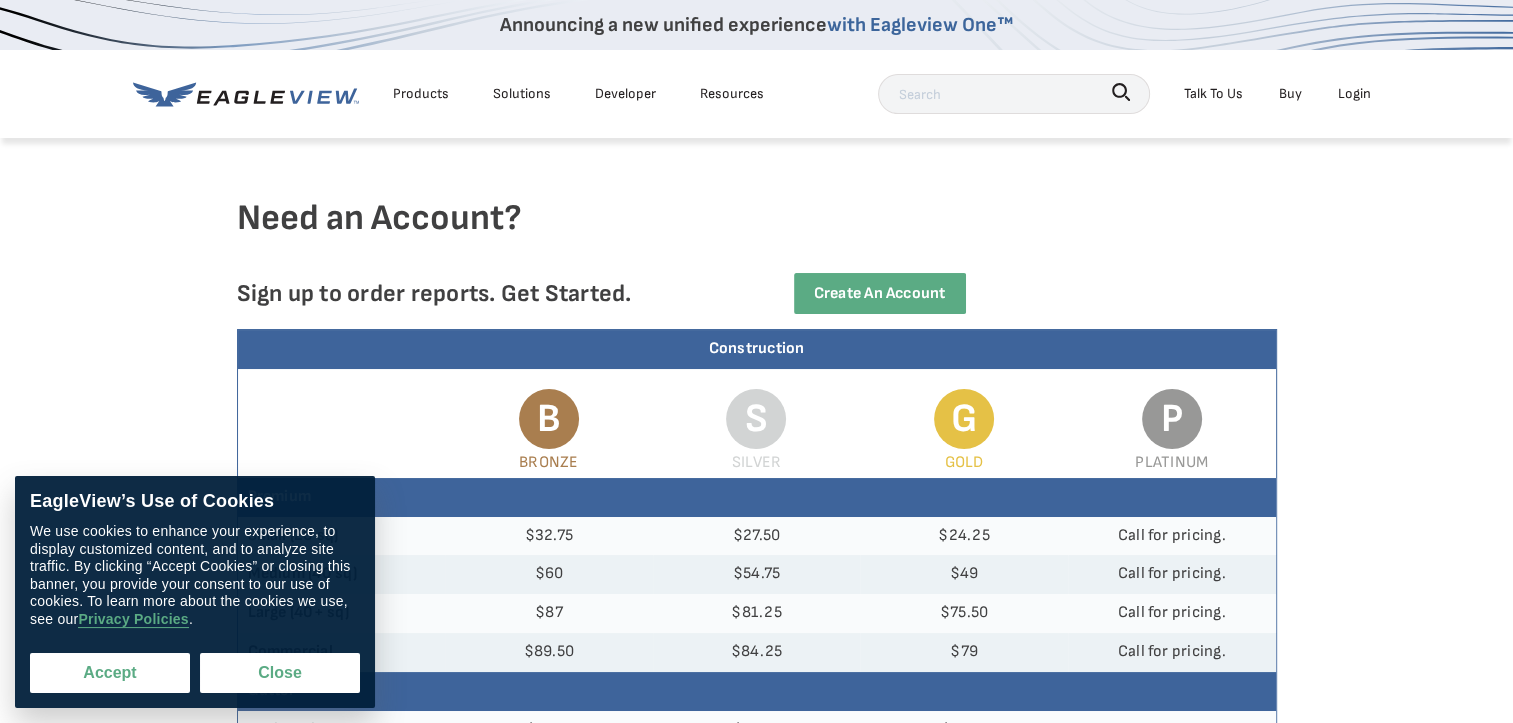 click on "Accept" at bounding box center [110, 673] 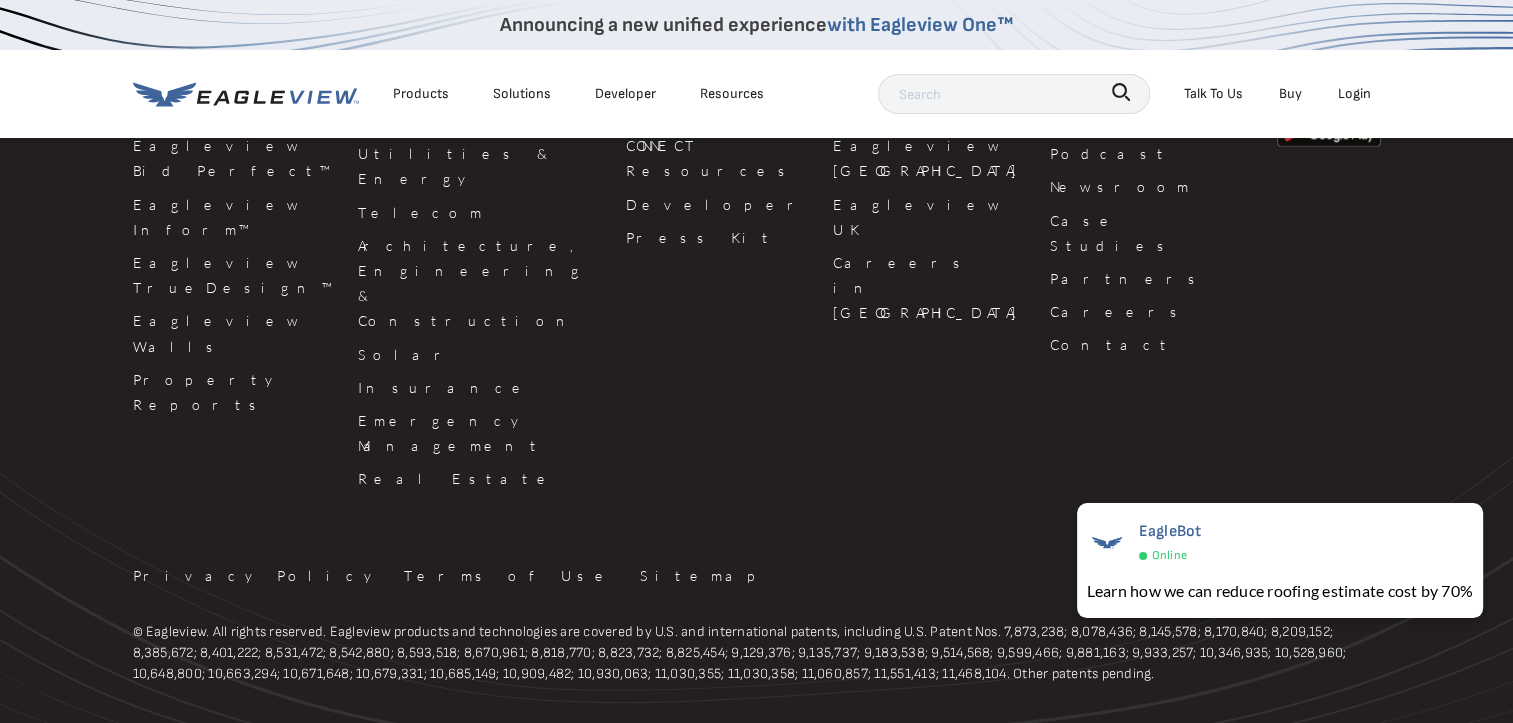 scroll, scrollTop: 1944, scrollLeft: 0, axis: vertical 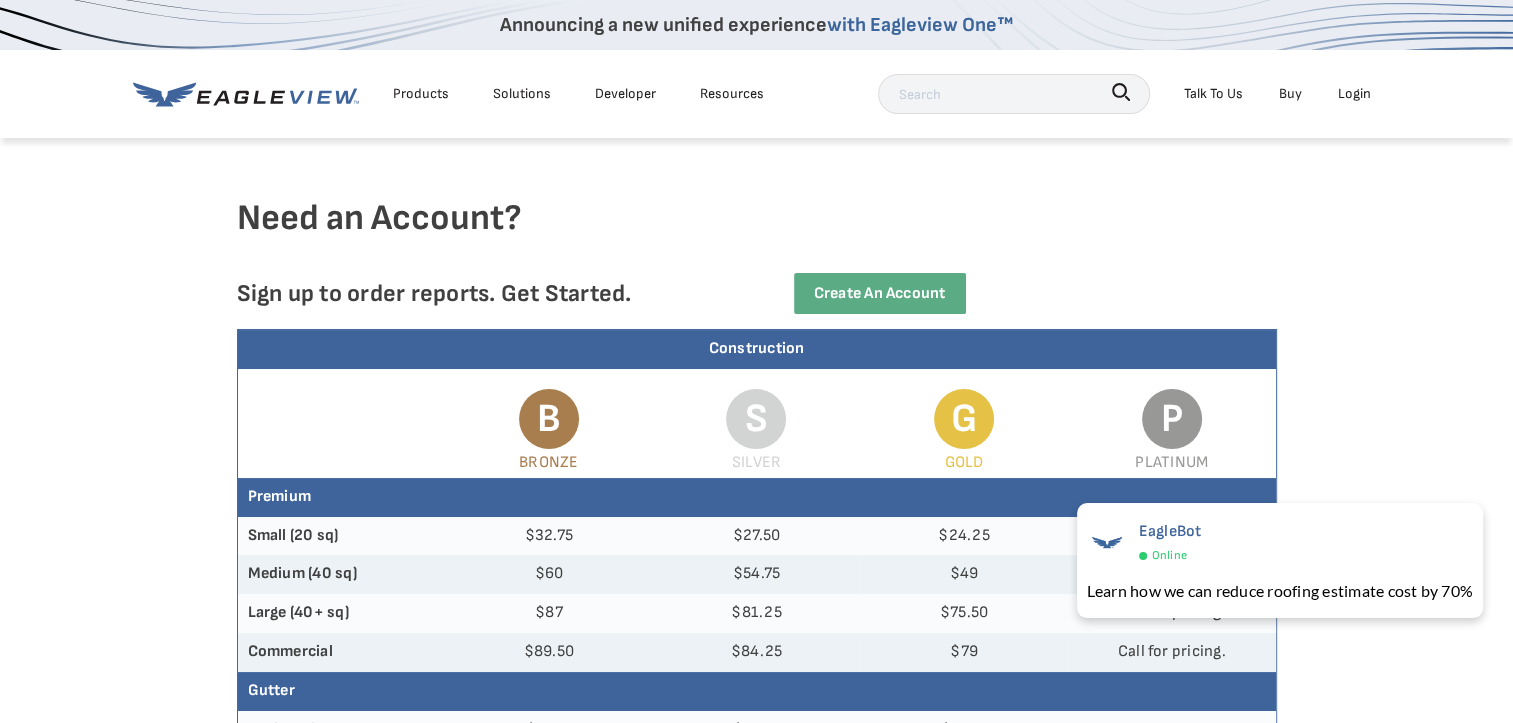 click on "Need an Account?
Sign up to order reports. Get Started.
Create an Account
Construction
B   Bronze
S   Silver
G   Gold
P   Platinum
Premium
Small (20 sq)
$32.75
$27.50
$24.25
Call for pricing.
Medium (40 sq)
$60
$54.75
$49
Call for pricing.
Large (40+ sq)
$87
$81.25
$75.50
Call for pricing.
Commercial
$89.50 $84.25 $79 $18" at bounding box center (756, 966) 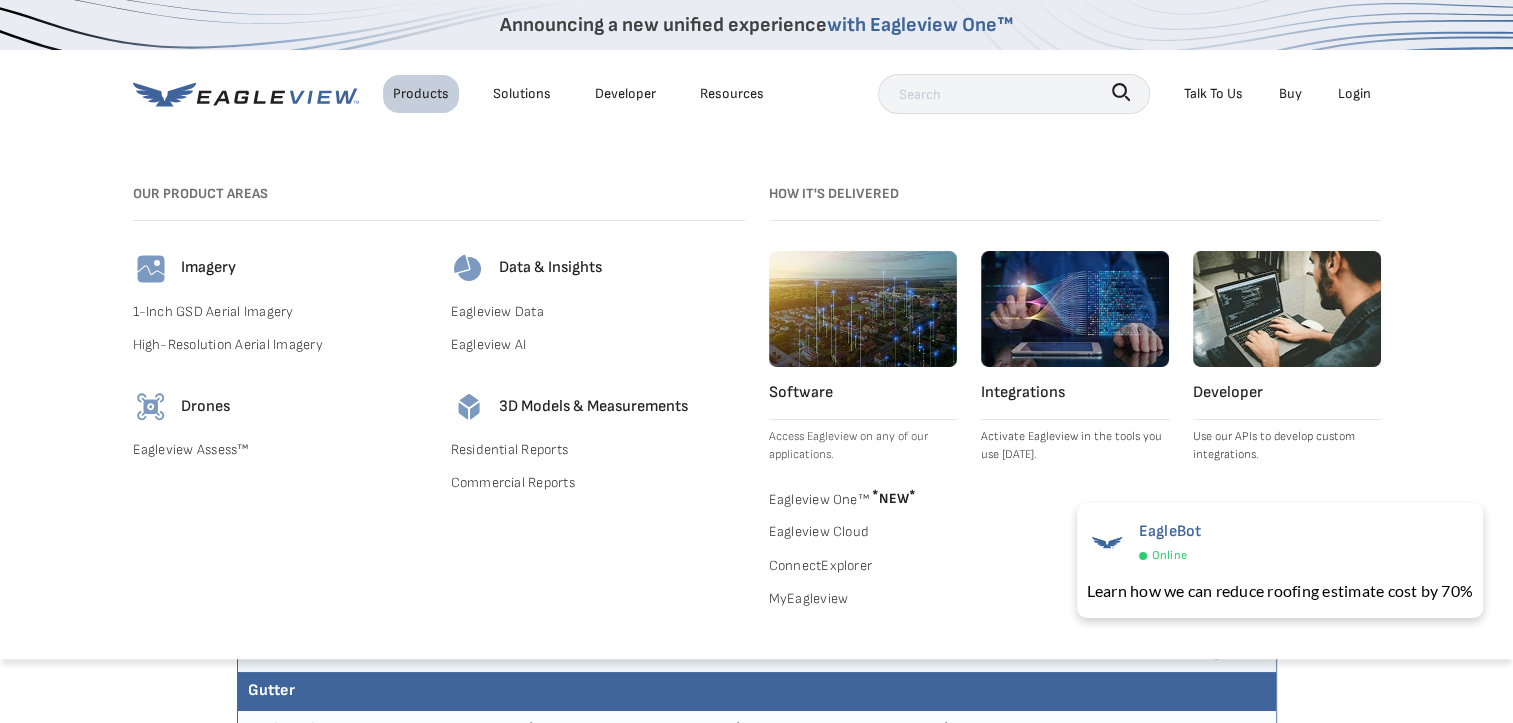 click on "Solutions" at bounding box center (522, 93) 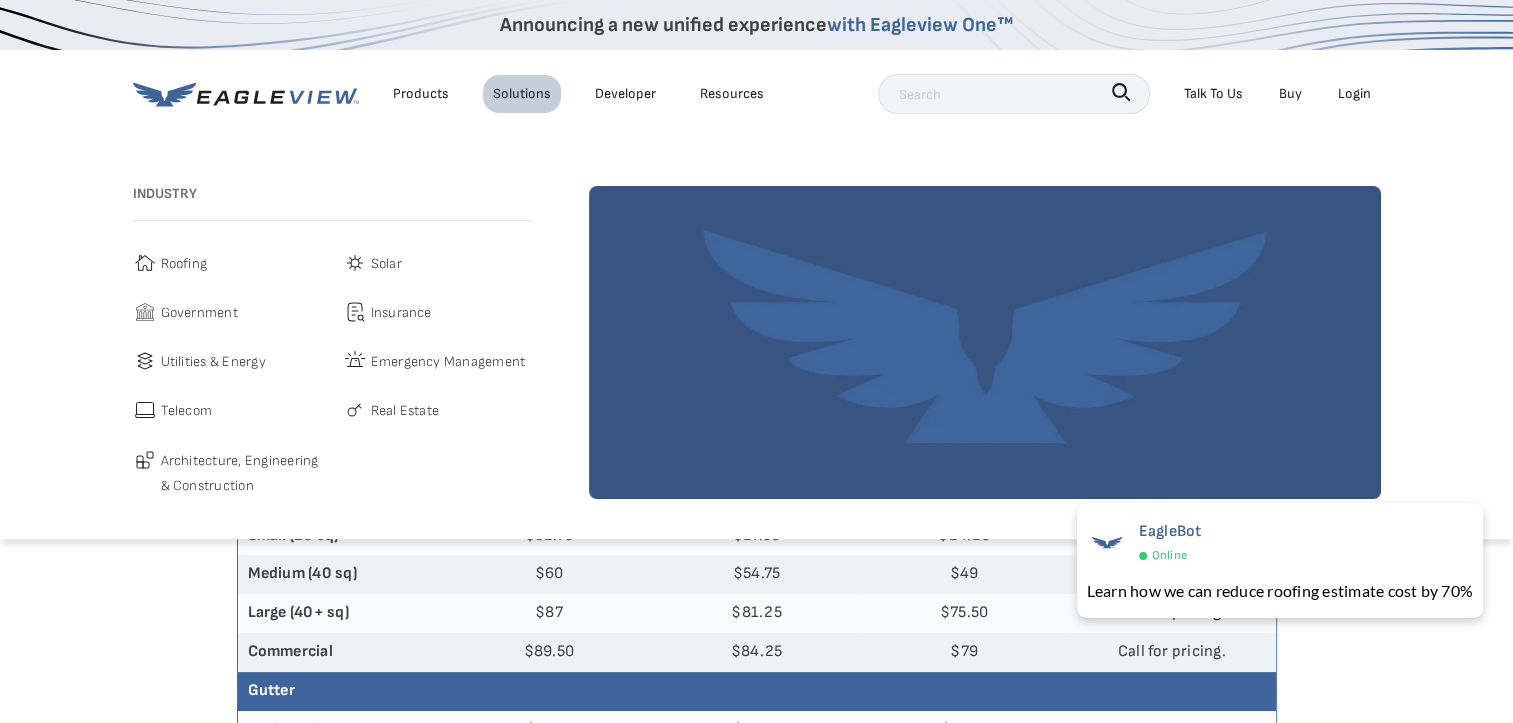 click on "Developer" at bounding box center [625, 93] 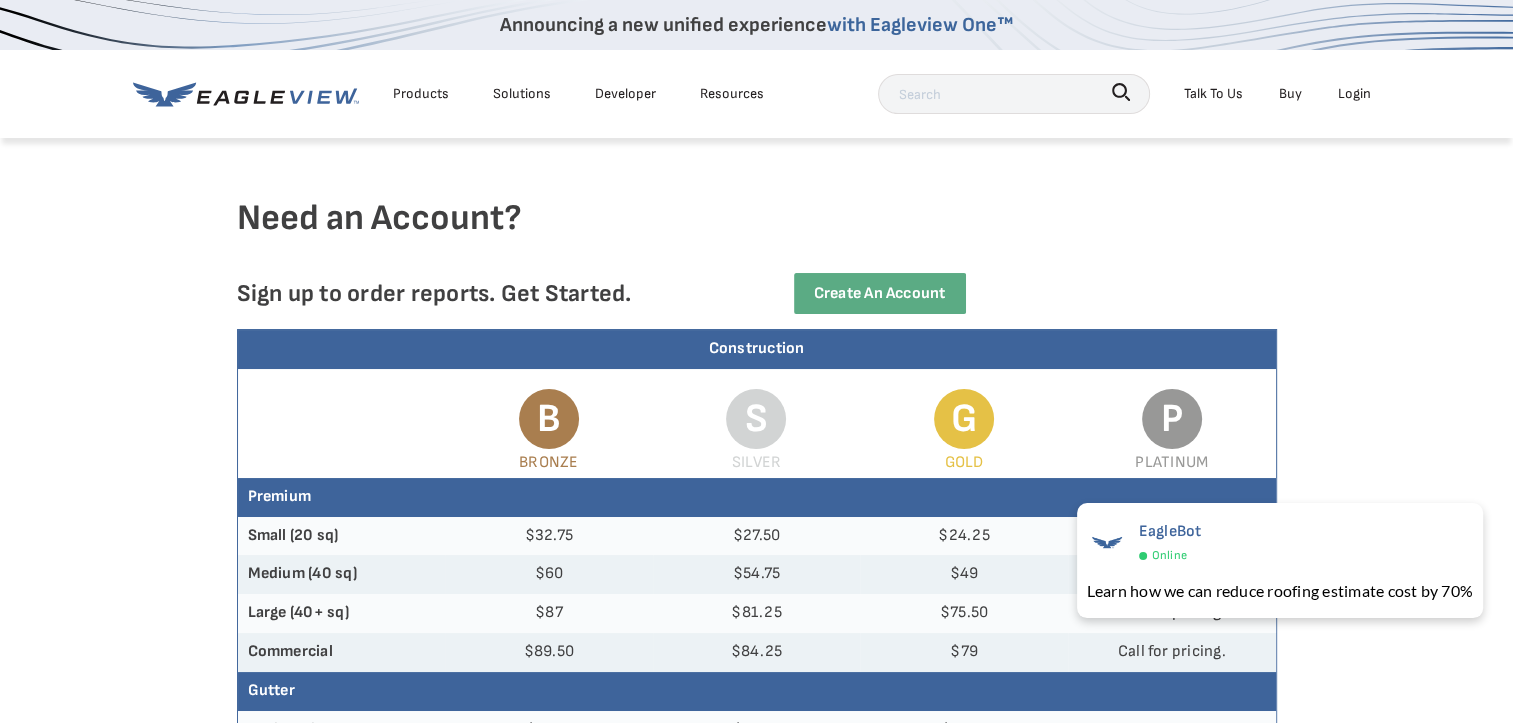 click on "Need an Account?" at bounding box center (757, 234) 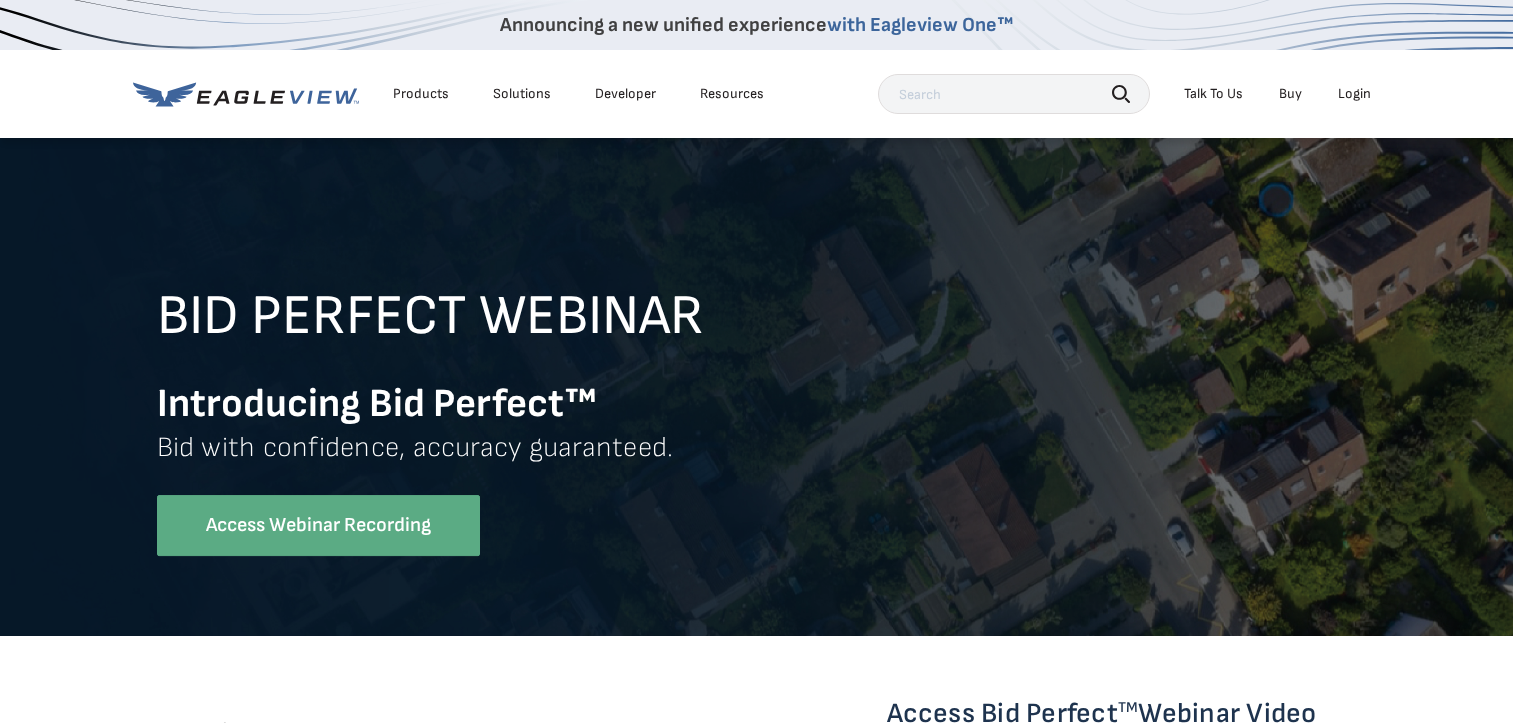 scroll, scrollTop: 0, scrollLeft: 0, axis: both 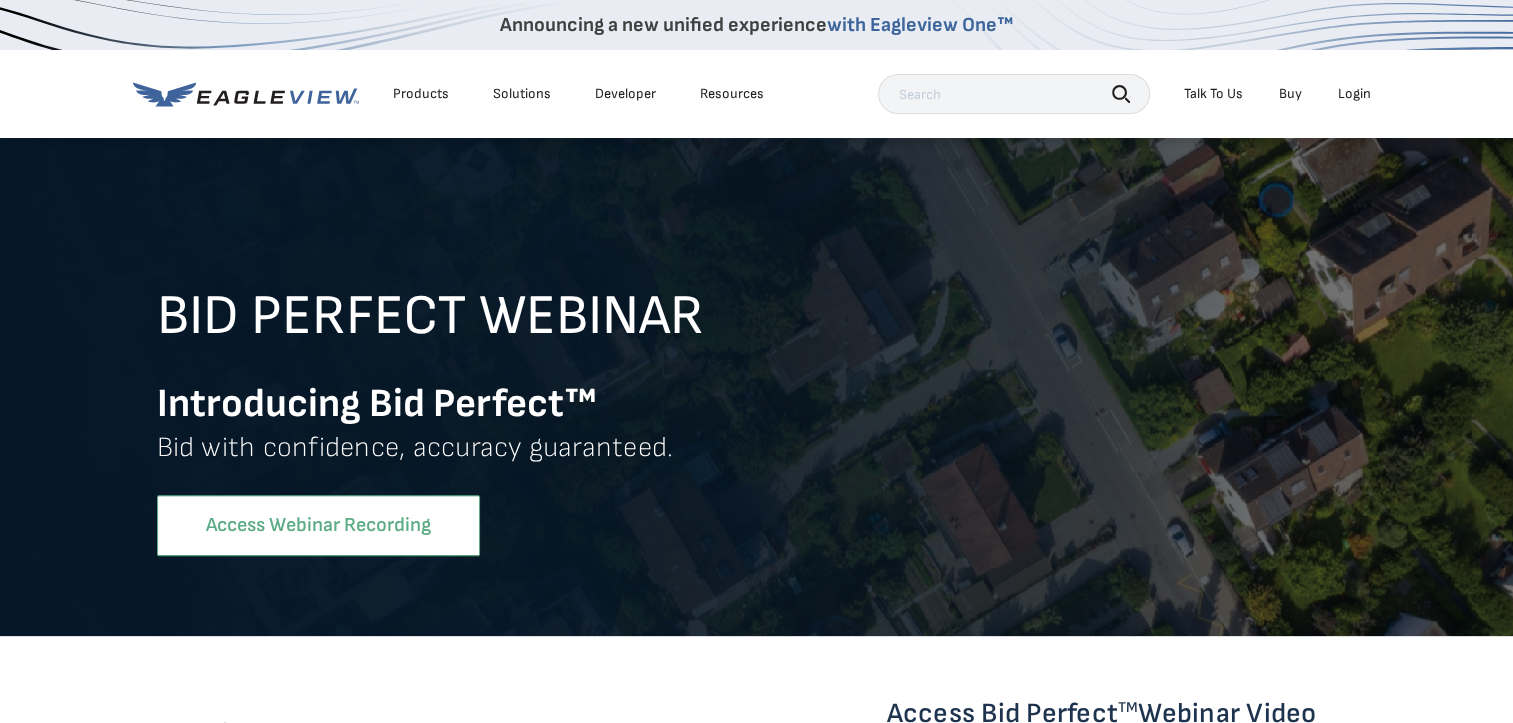 click on "Access Webinar Recording" at bounding box center (318, 525) 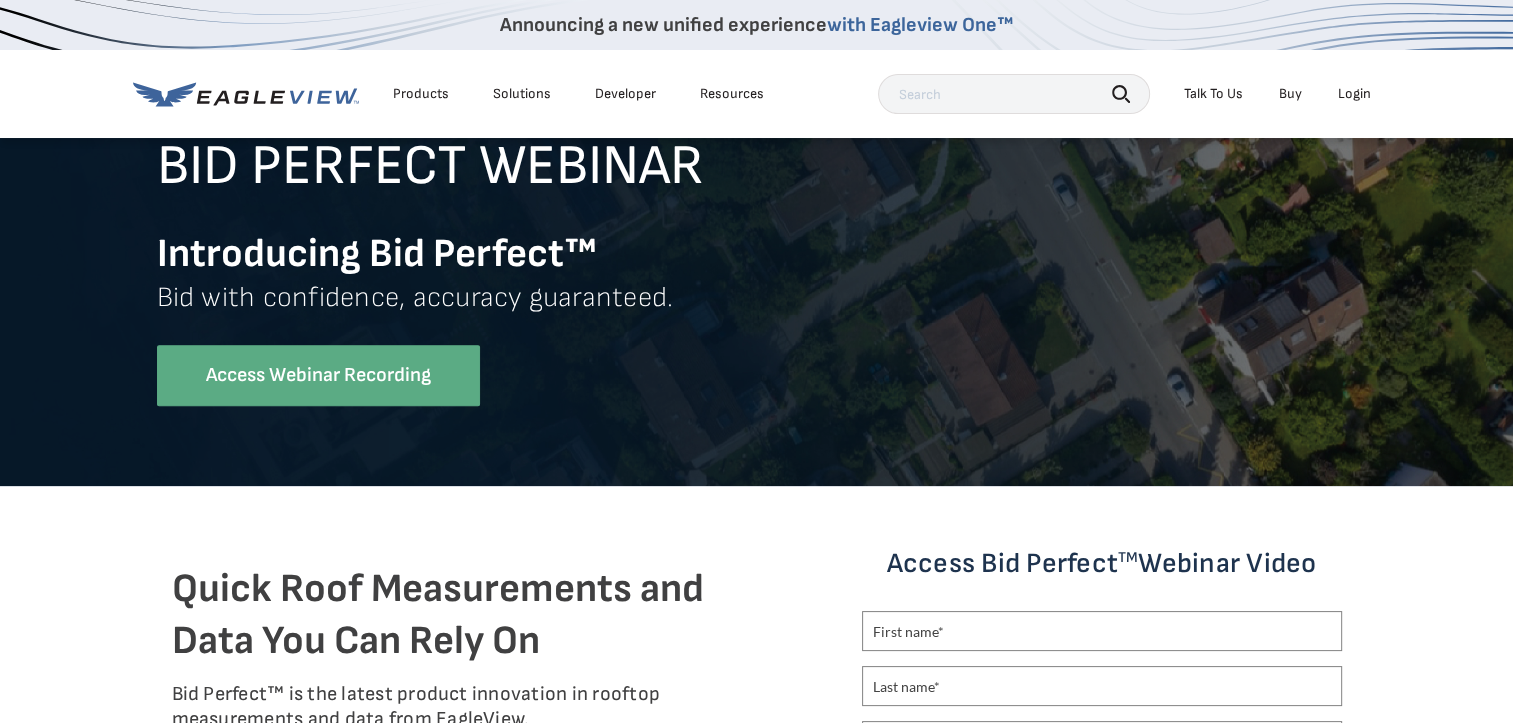 scroll, scrollTop: 0, scrollLeft: 0, axis: both 